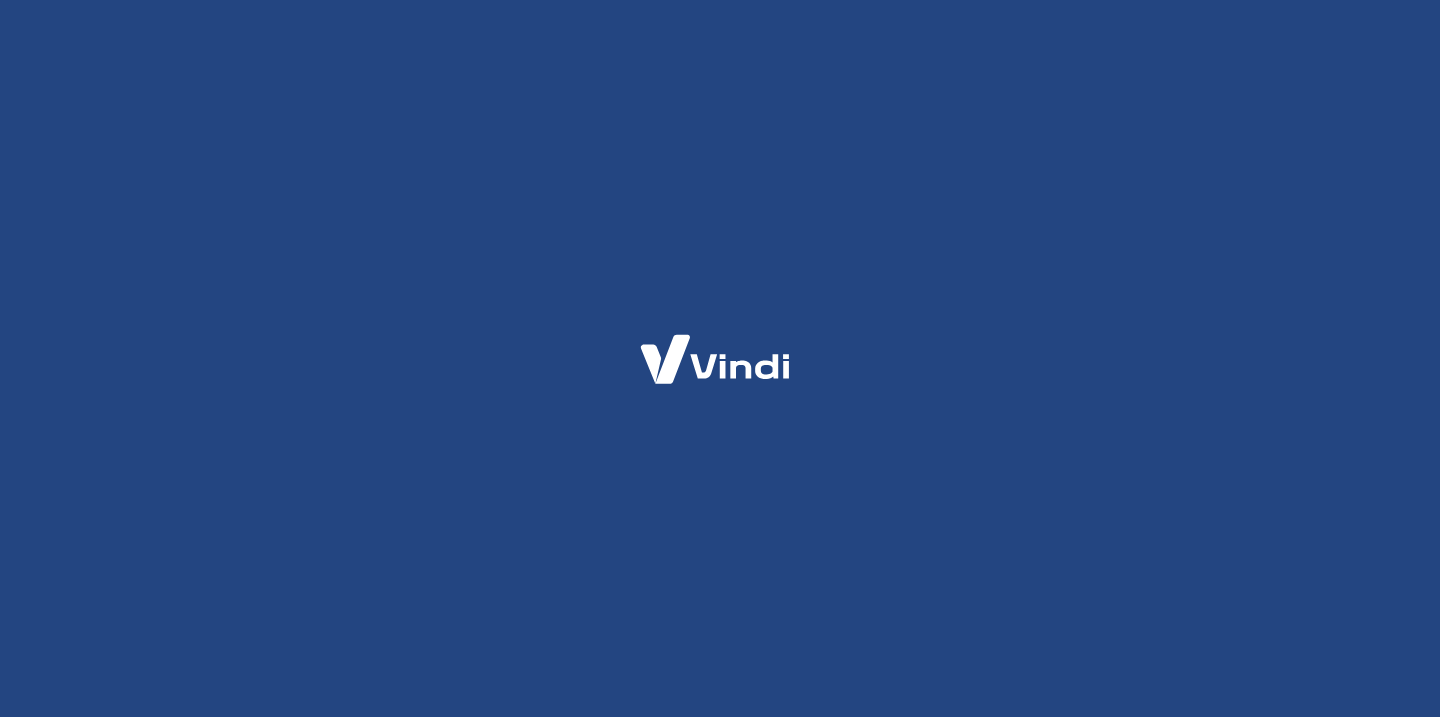 scroll, scrollTop: 0, scrollLeft: 0, axis: both 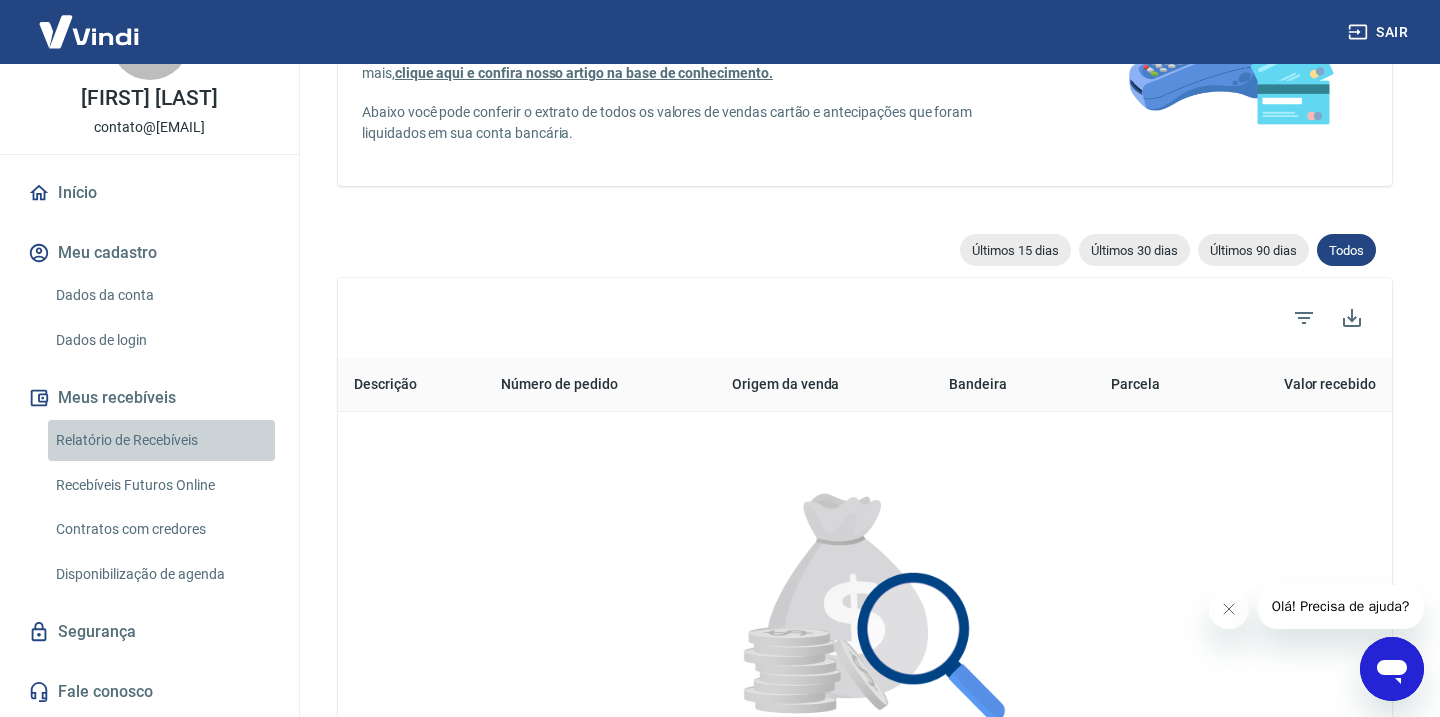click on "Relatório de Recebíveis" at bounding box center (161, 440) 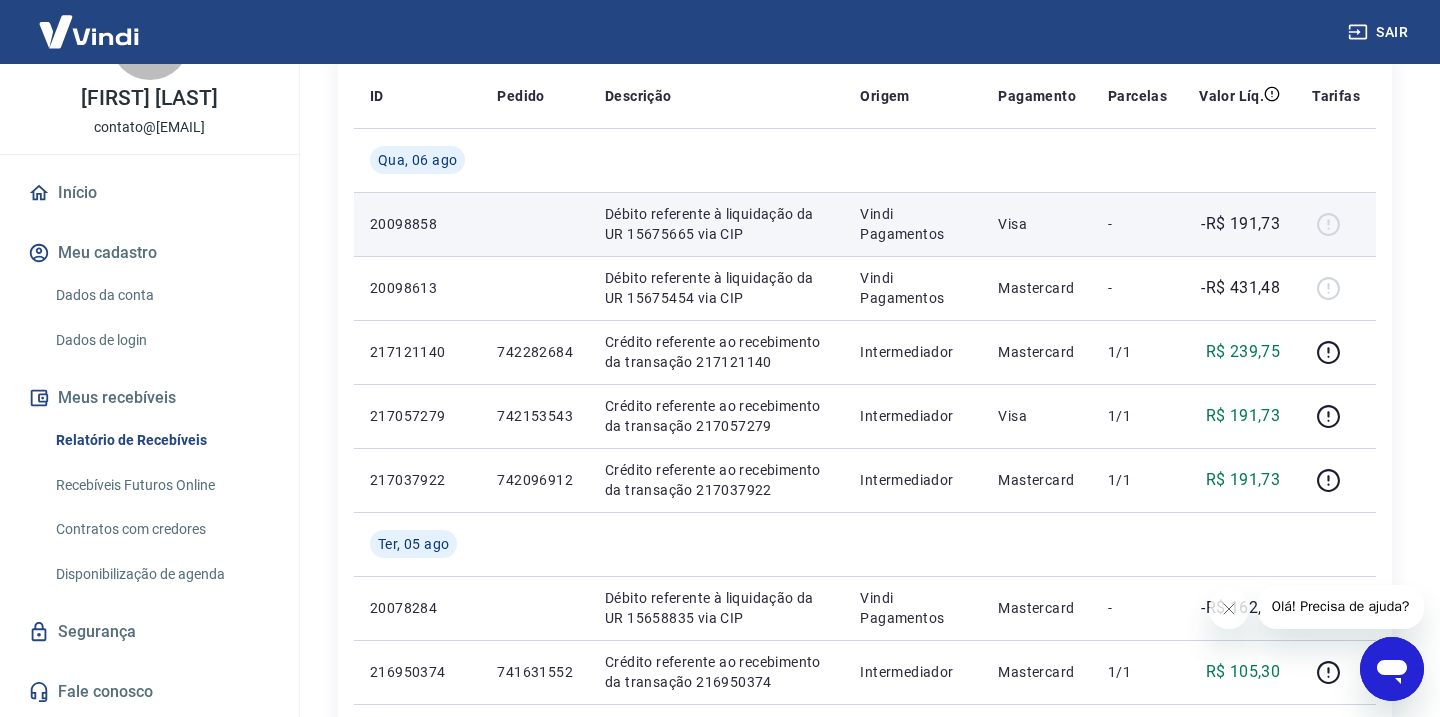 scroll, scrollTop: 300, scrollLeft: 0, axis: vertical 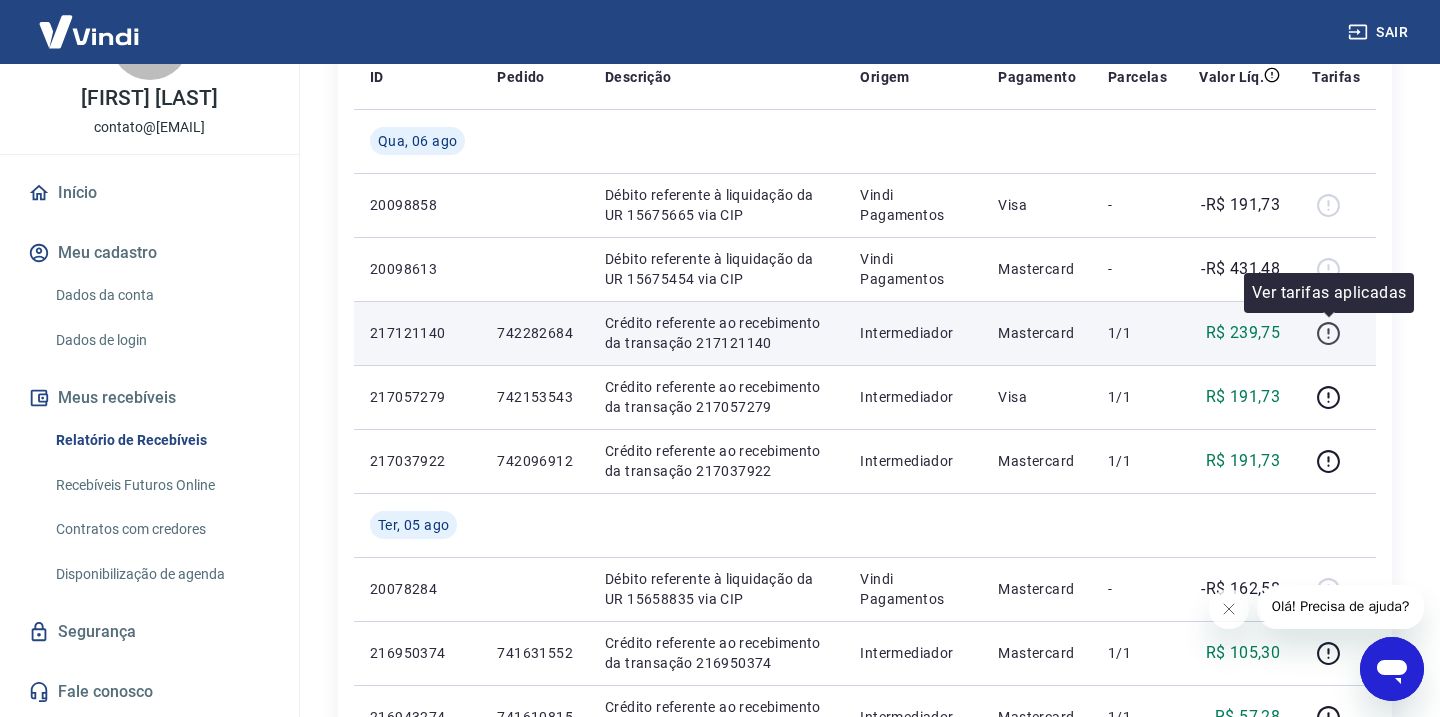 click 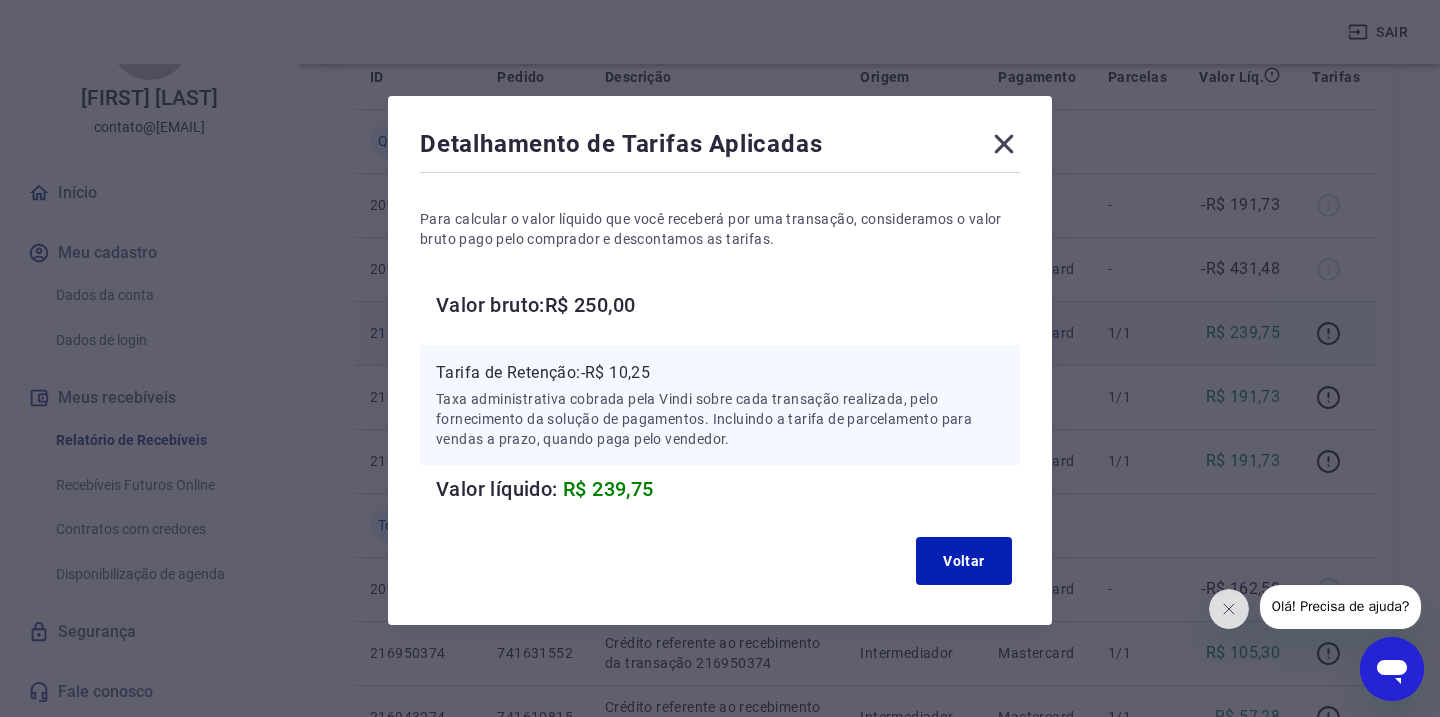 click 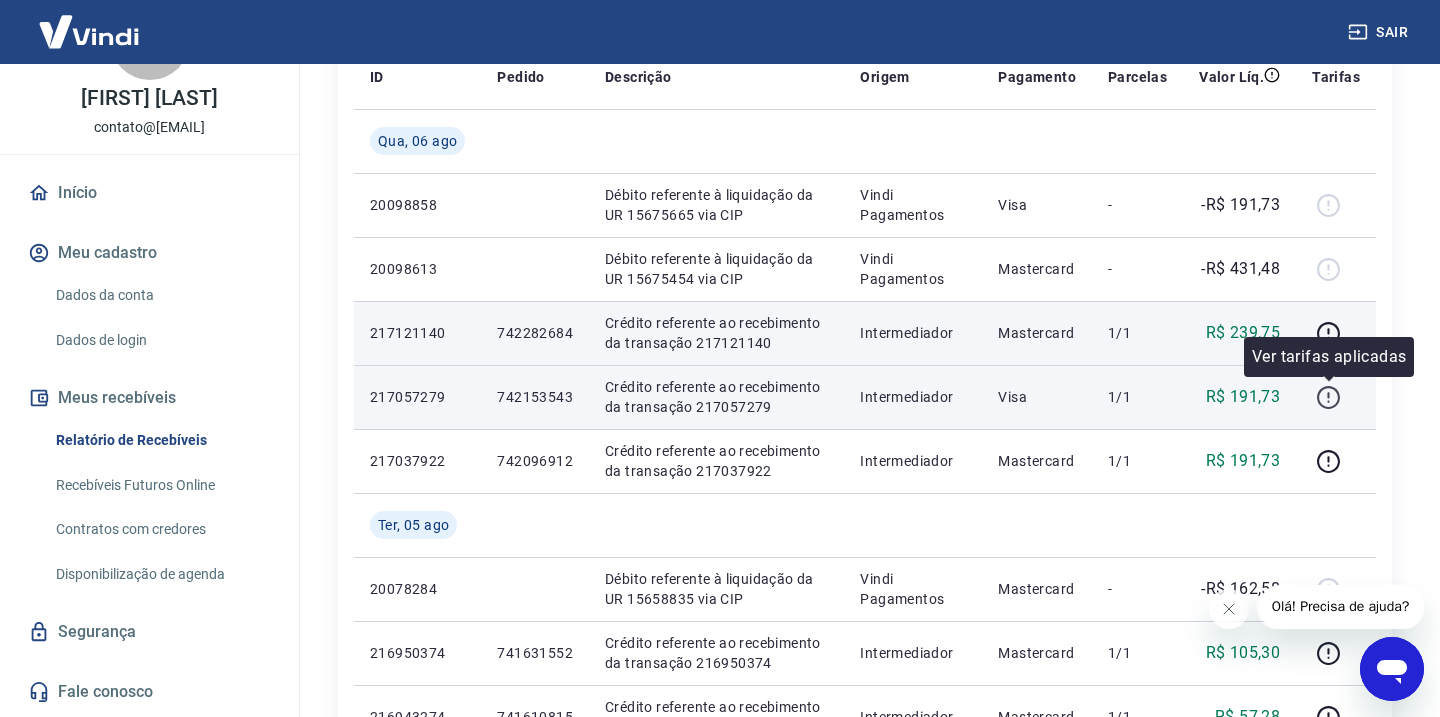 click 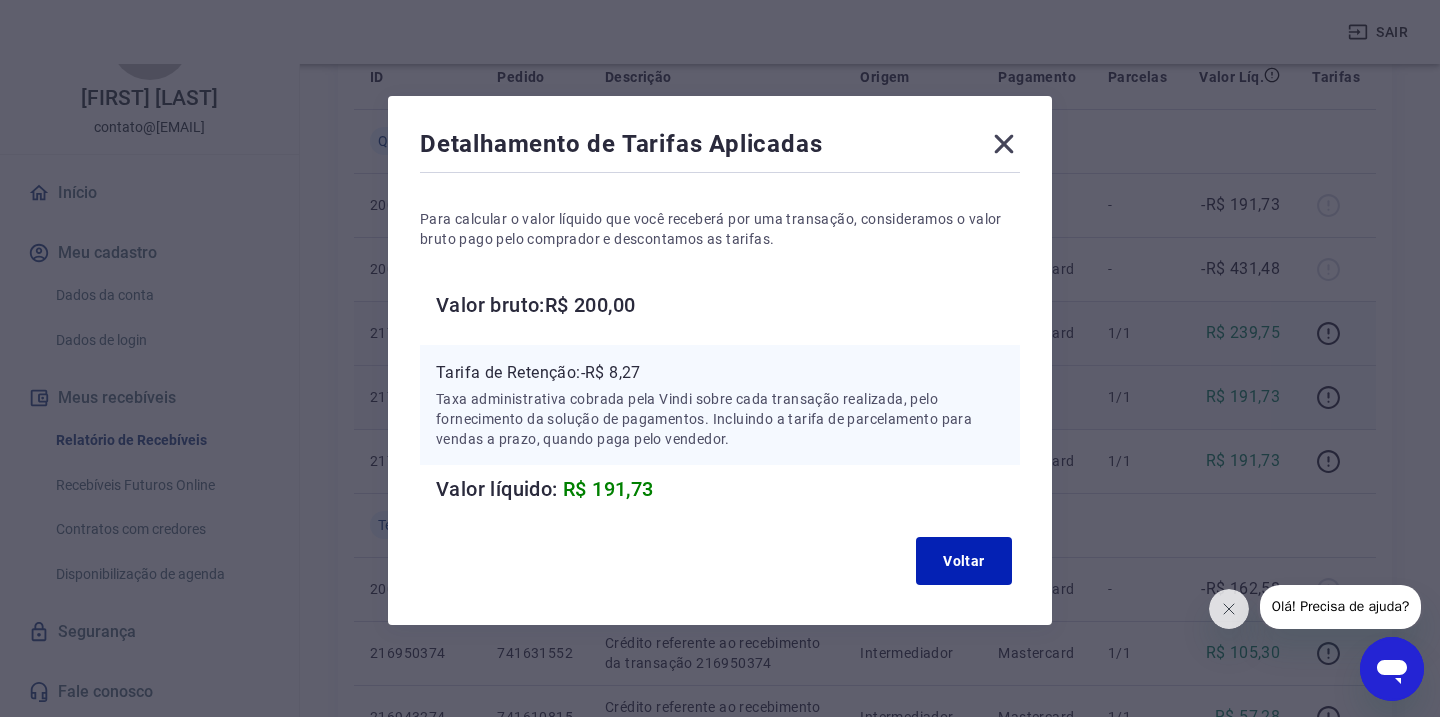 click 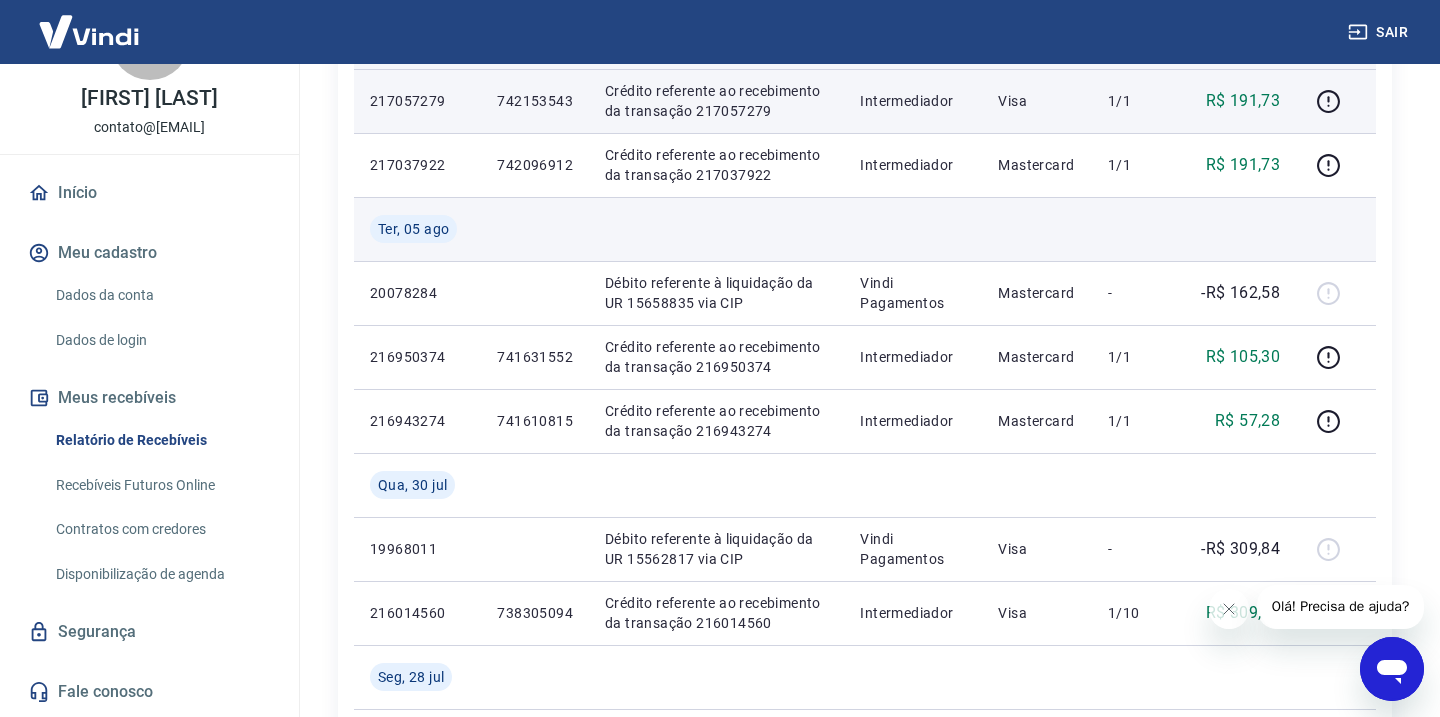 scroll, scrollTop: 601, scrollLeft: 0, axis: vertical 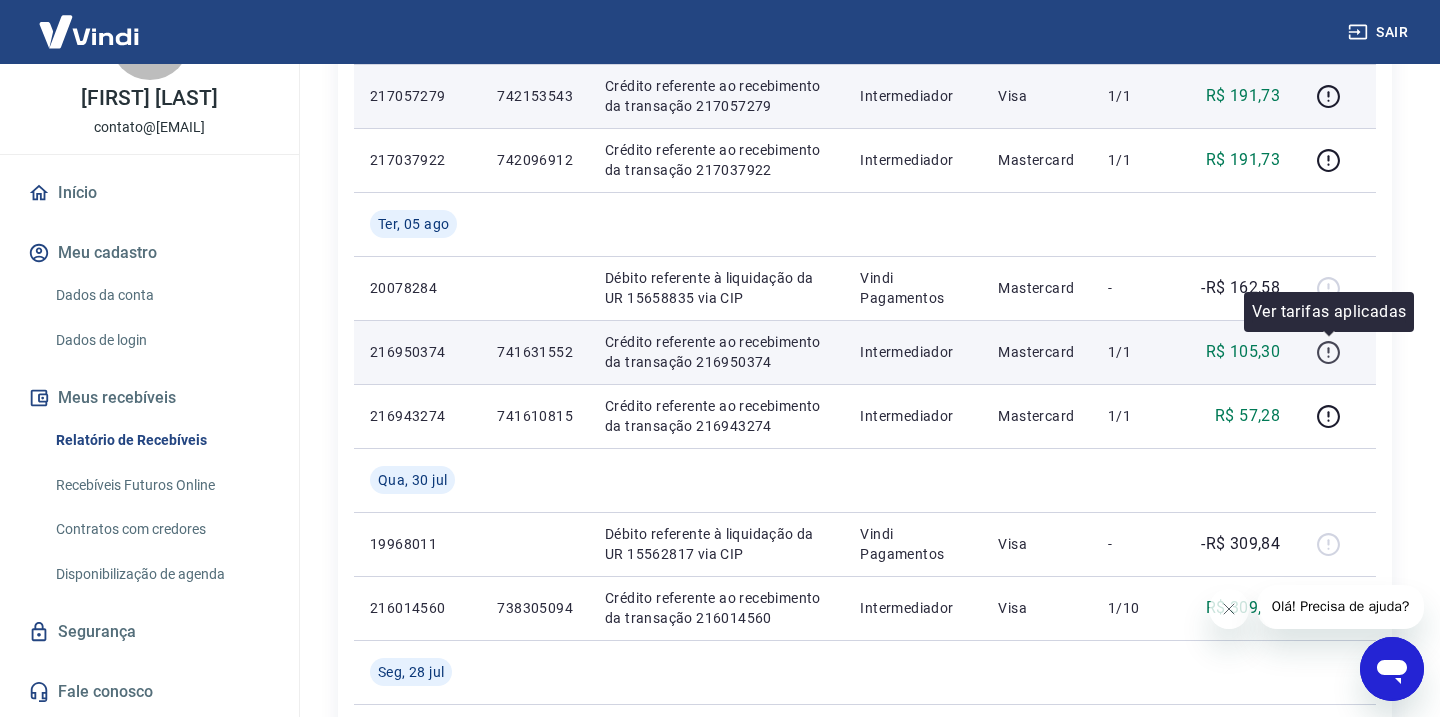 click 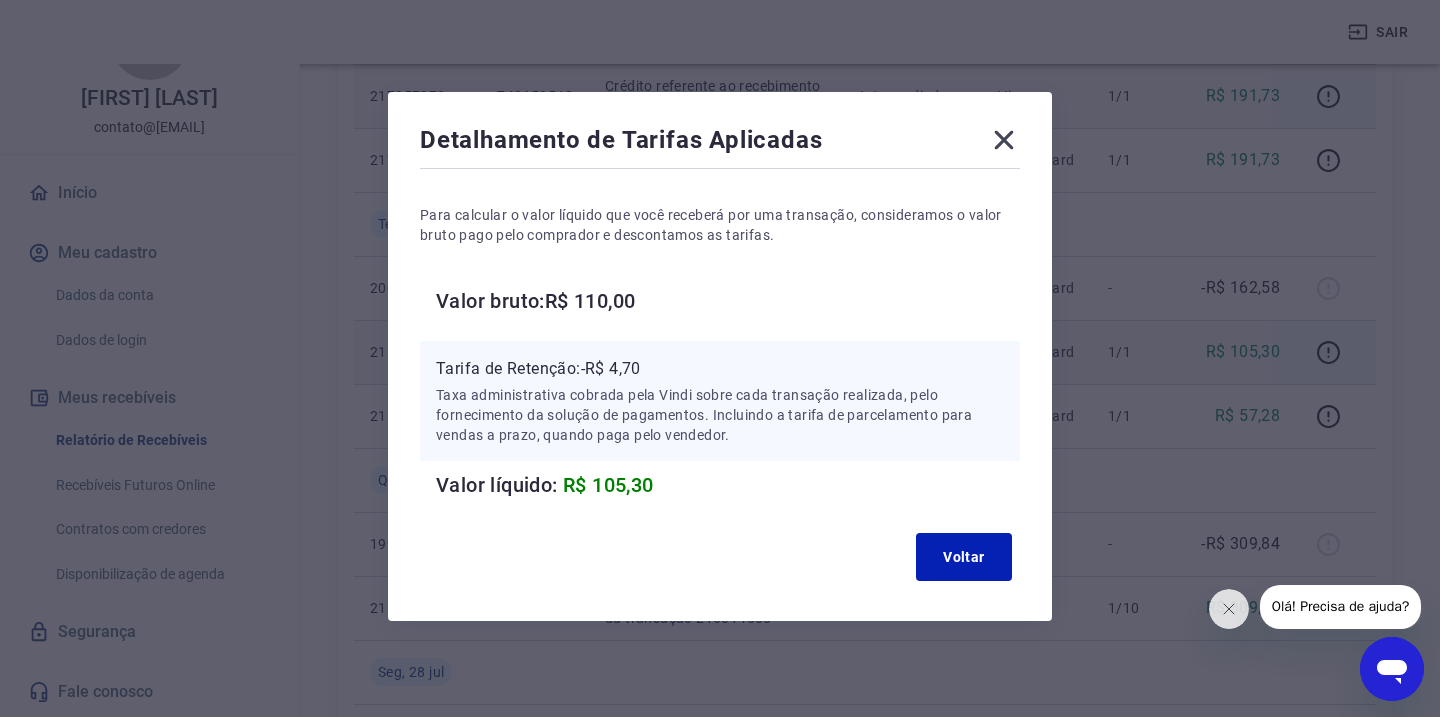 scroll, scrollTop: 4, scrollLeft: 0, axis: vertical 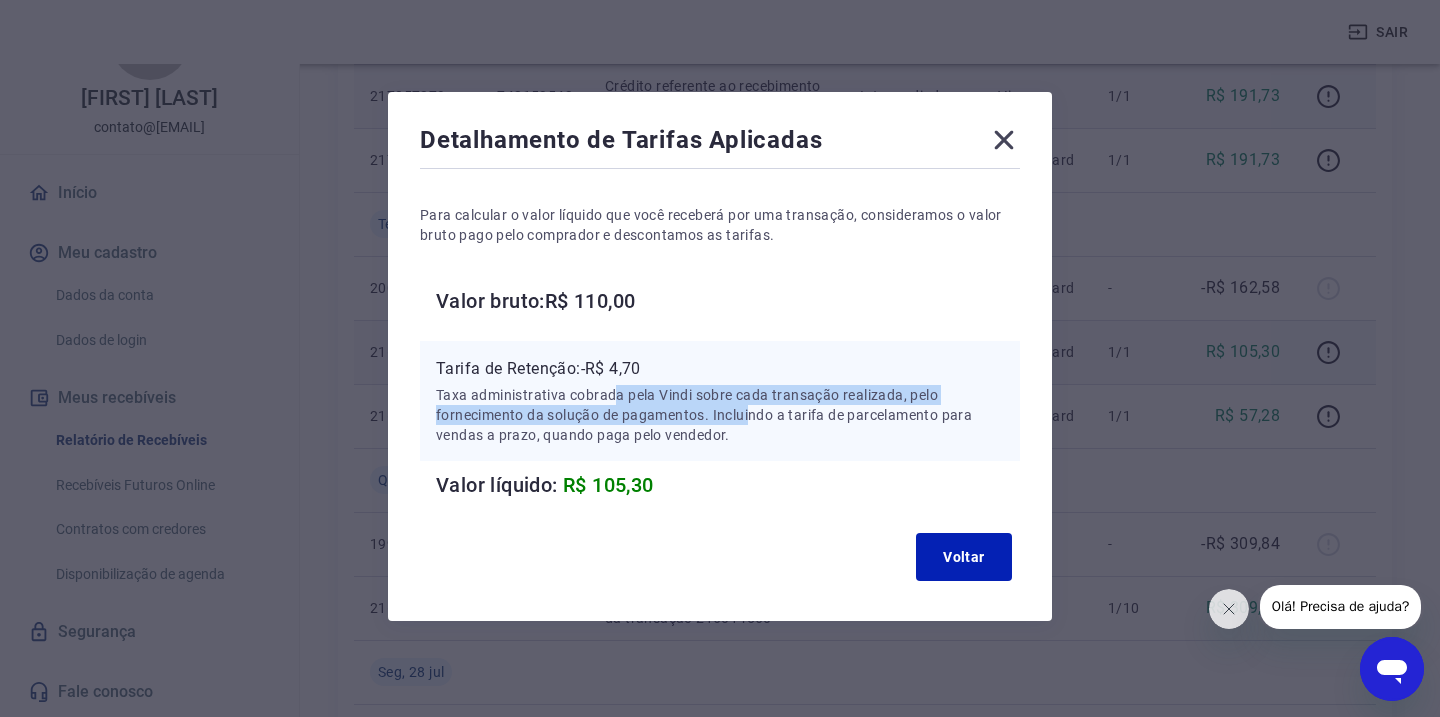 drag, startPoint x: 615, startPoint y: 388, endPoint x: 744, endPoint y: 416, distance: 132.00378 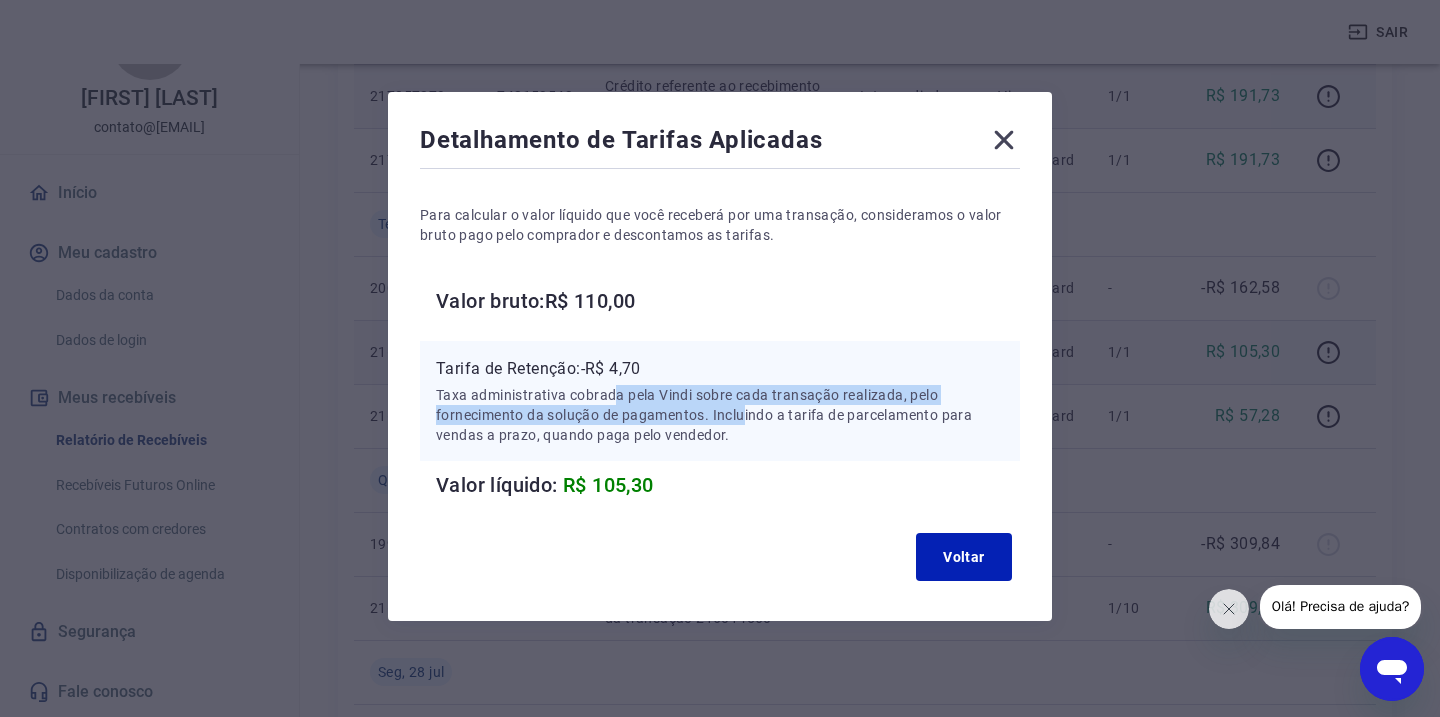 click on "Taxa administrativa cobrada pela Vindi sobre cada transação realizada, pelo fornecimento da solução de pagamentos. Incluindo a tarifa de parcelamento para vendas a prazo, quando paga pelo vendedor." at bounding box center (720, 415) 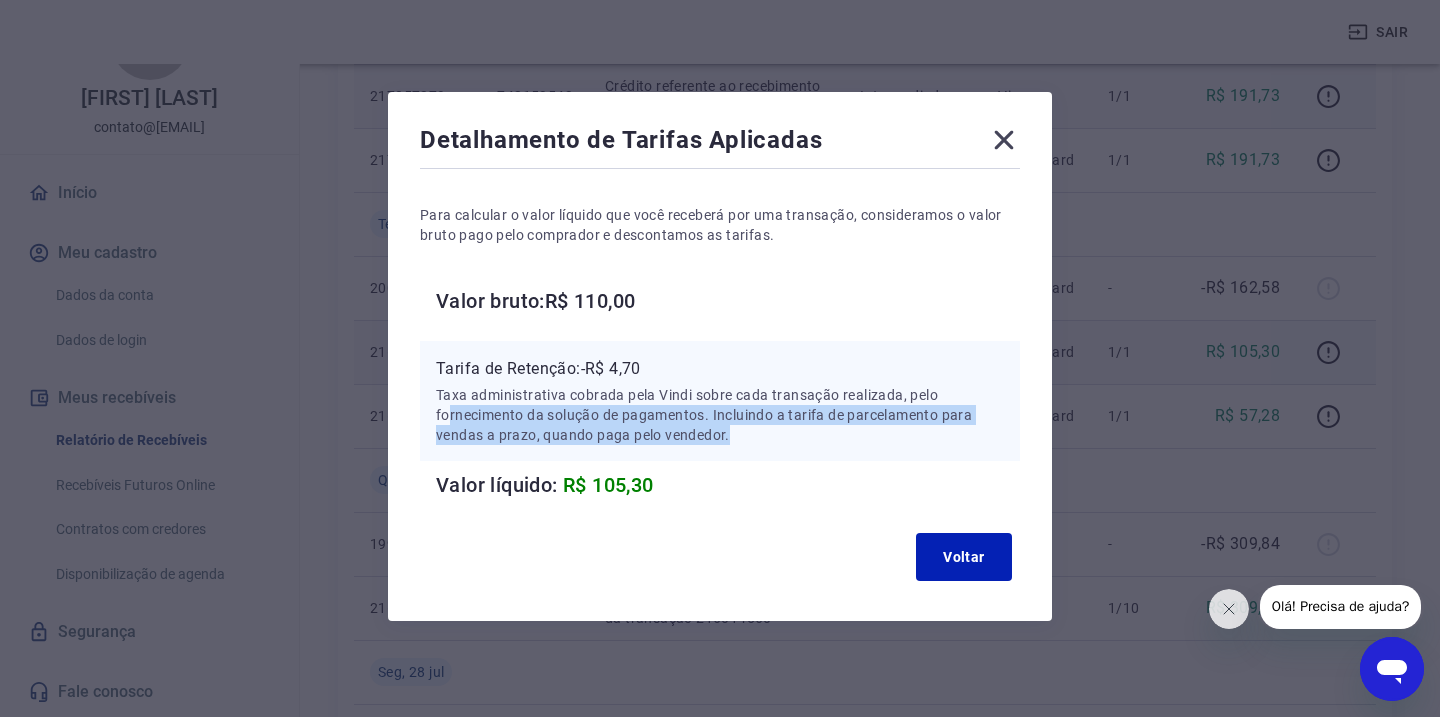 drag, startPoint x: 447, startPoint y: 414, endPoint x: 587, endPoint y: 443, distance: 142.97203 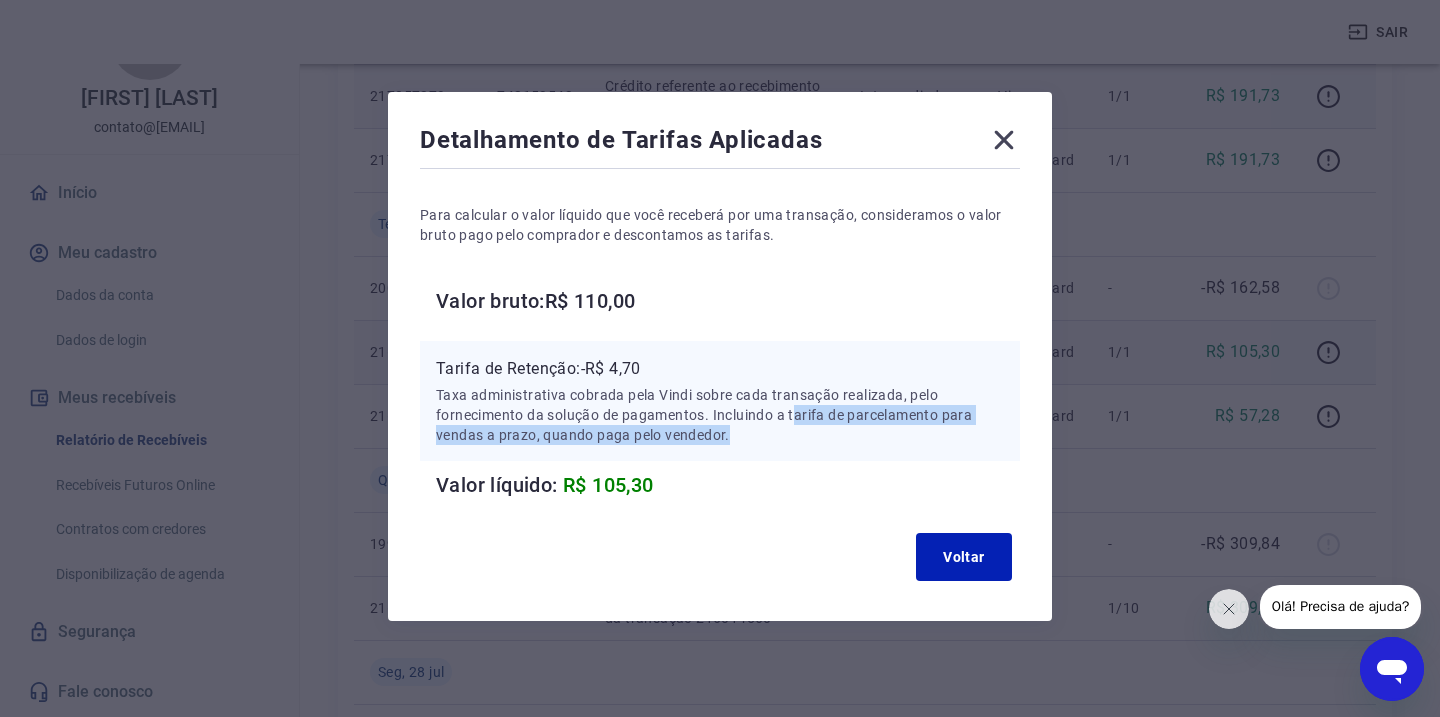 drag, startPoint x: 794, startPoint y: 420, endPoint x: 817, endPoint y: 447, distance: 35.468296 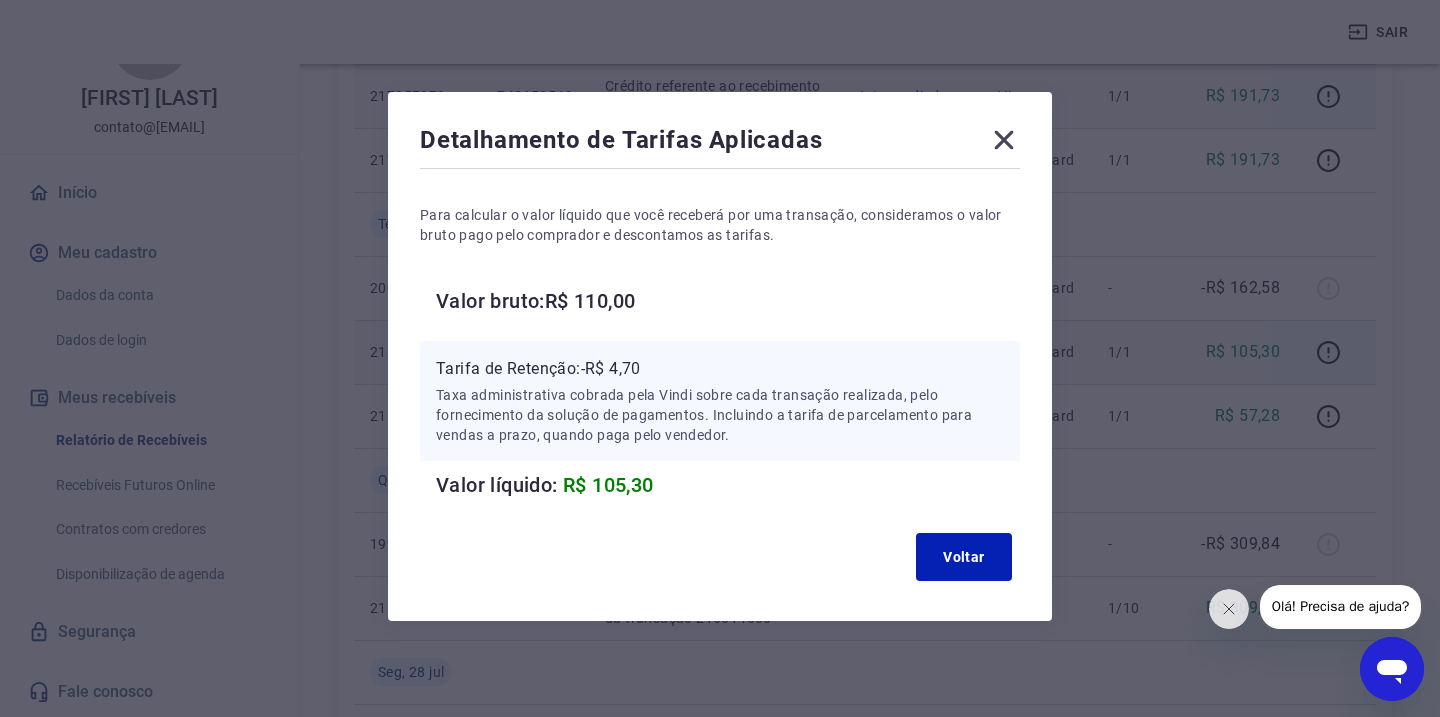 click on "Tarifa de Retenção:  -R$ 4,70 Taxa administrativa cobrada pela Vindi sobre cada transação realizada, pelo fornecimento da solução de pagamentos. Incluindo a tarifa de parcelamento para vendas a prazo, quando paga pelo vendedor. Valor líquido:   R$ 105,30" at bounding box center (720, 421) 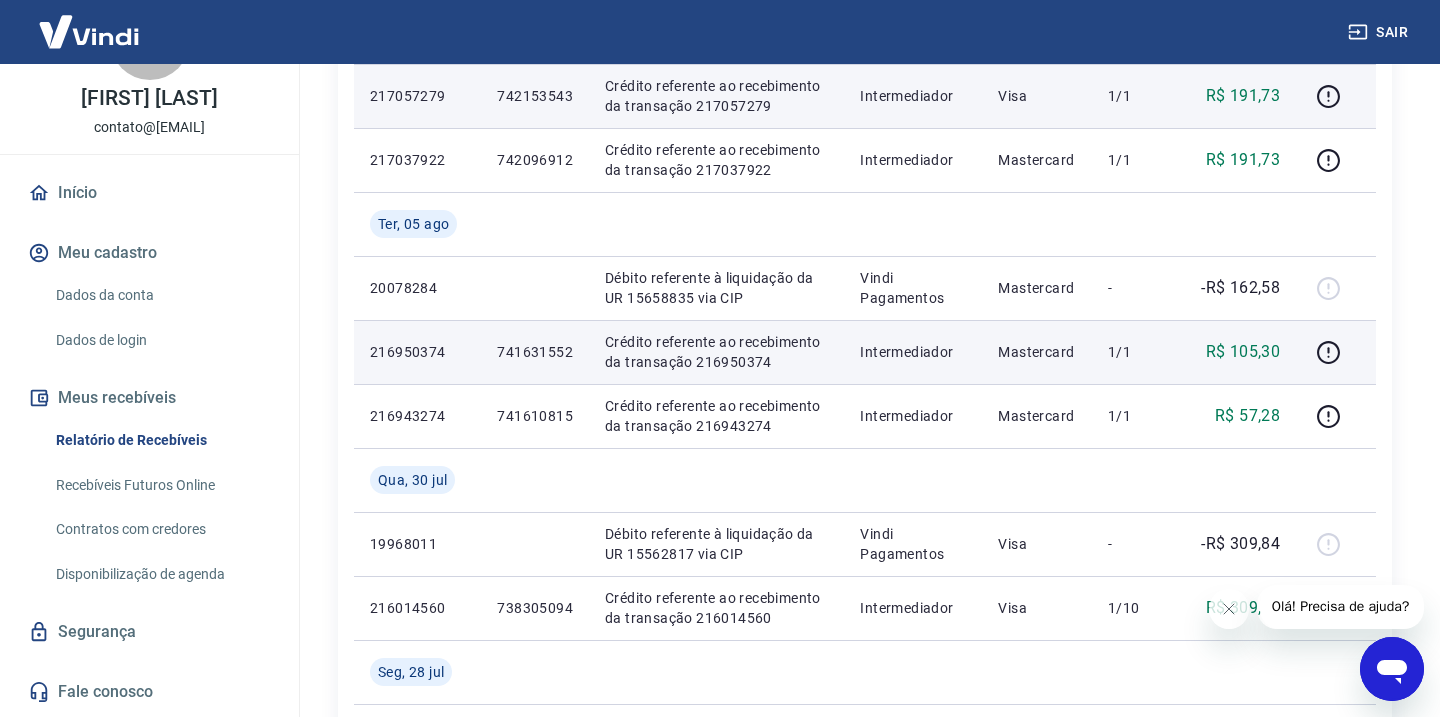 scroll, scrollTop: 709, scrollLeft: 0, axis: vertical 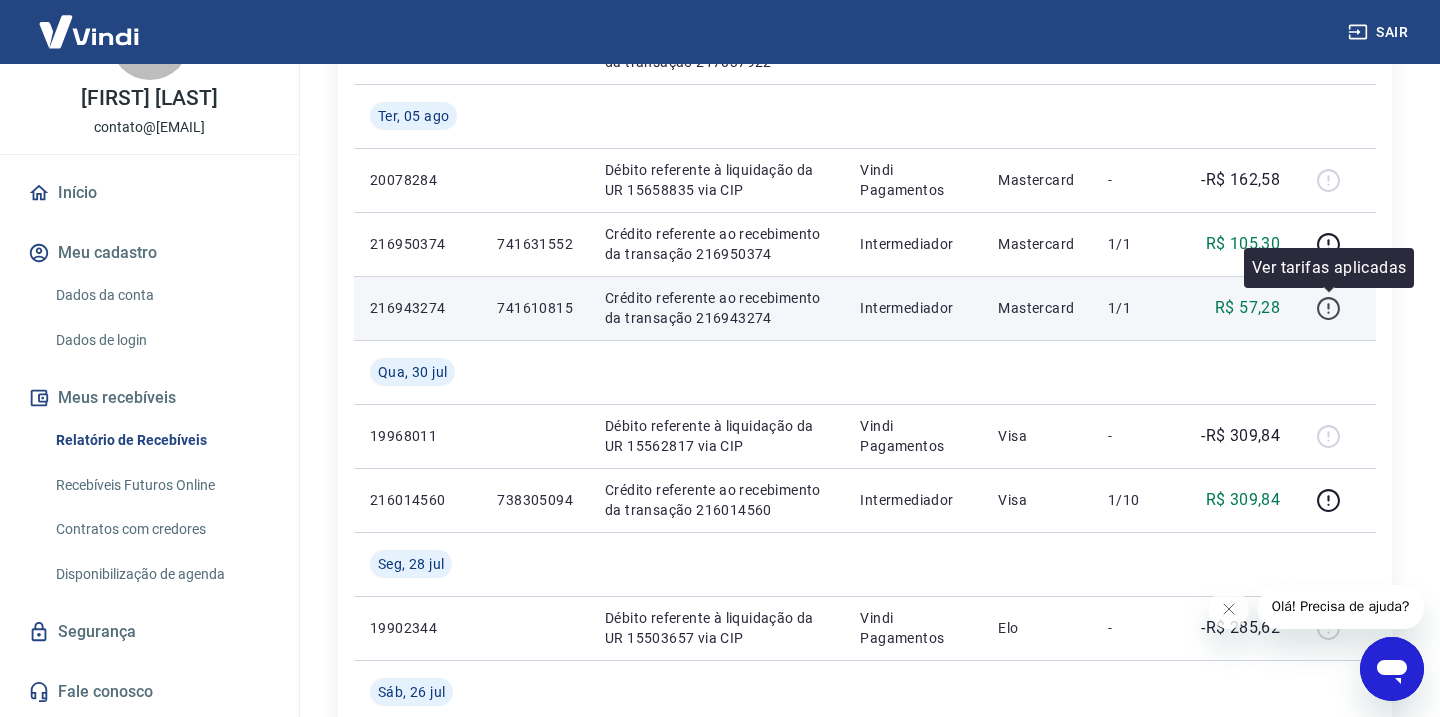 click 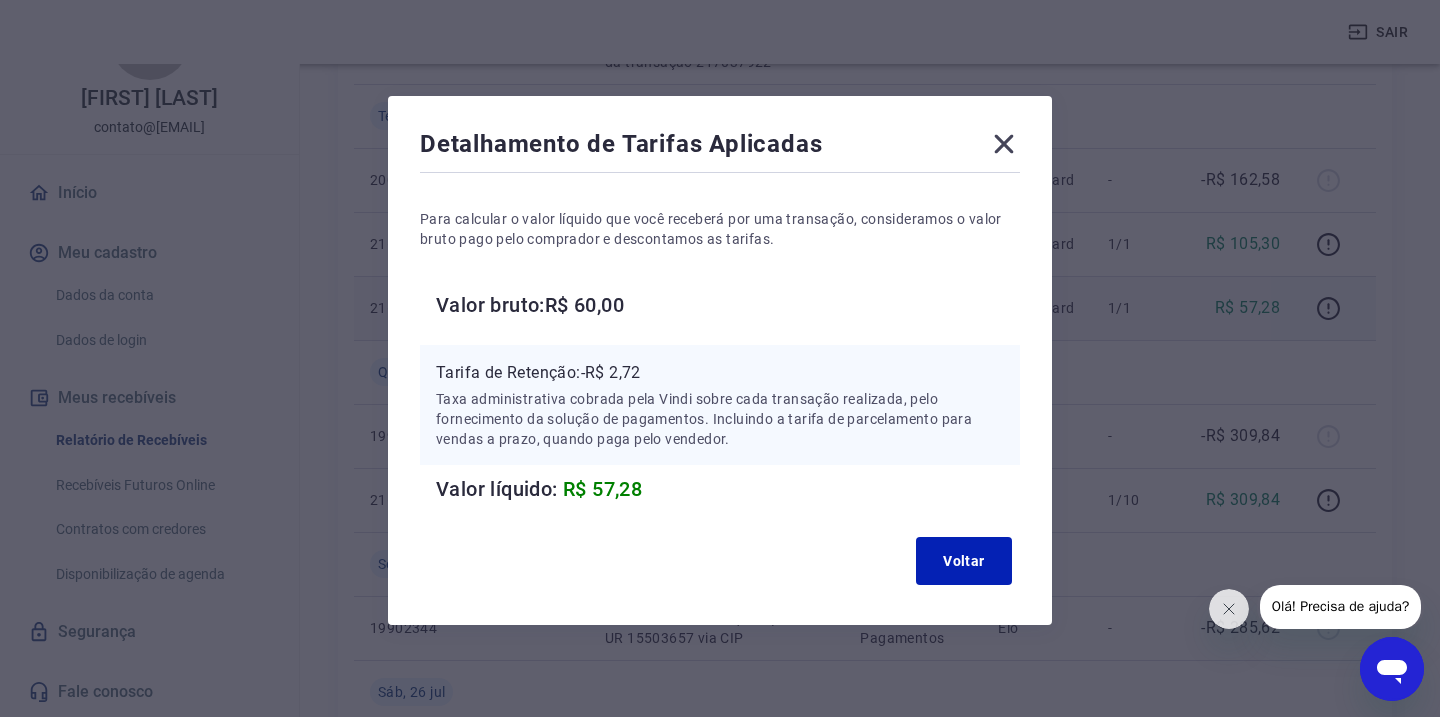 click 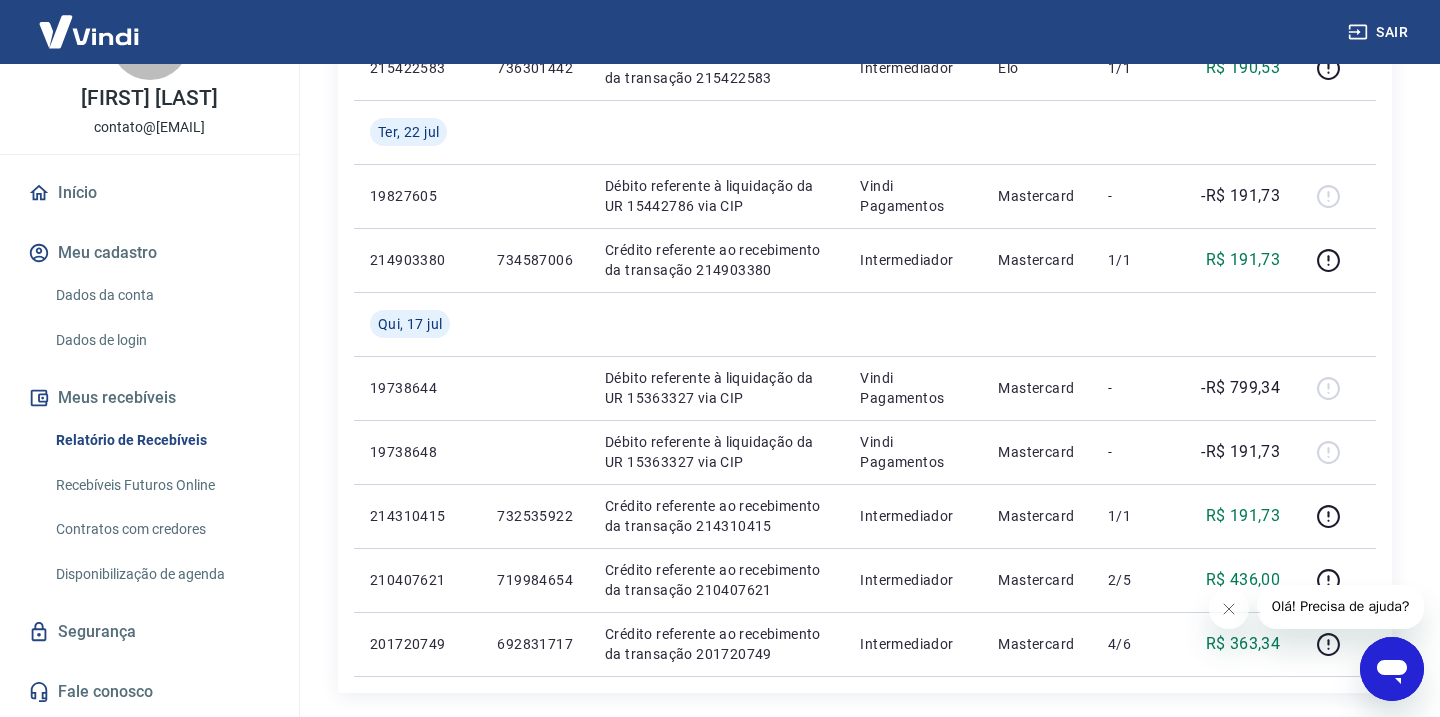 scroll, scrollTop: 1463, scrollLeft: 0, axis: vertical 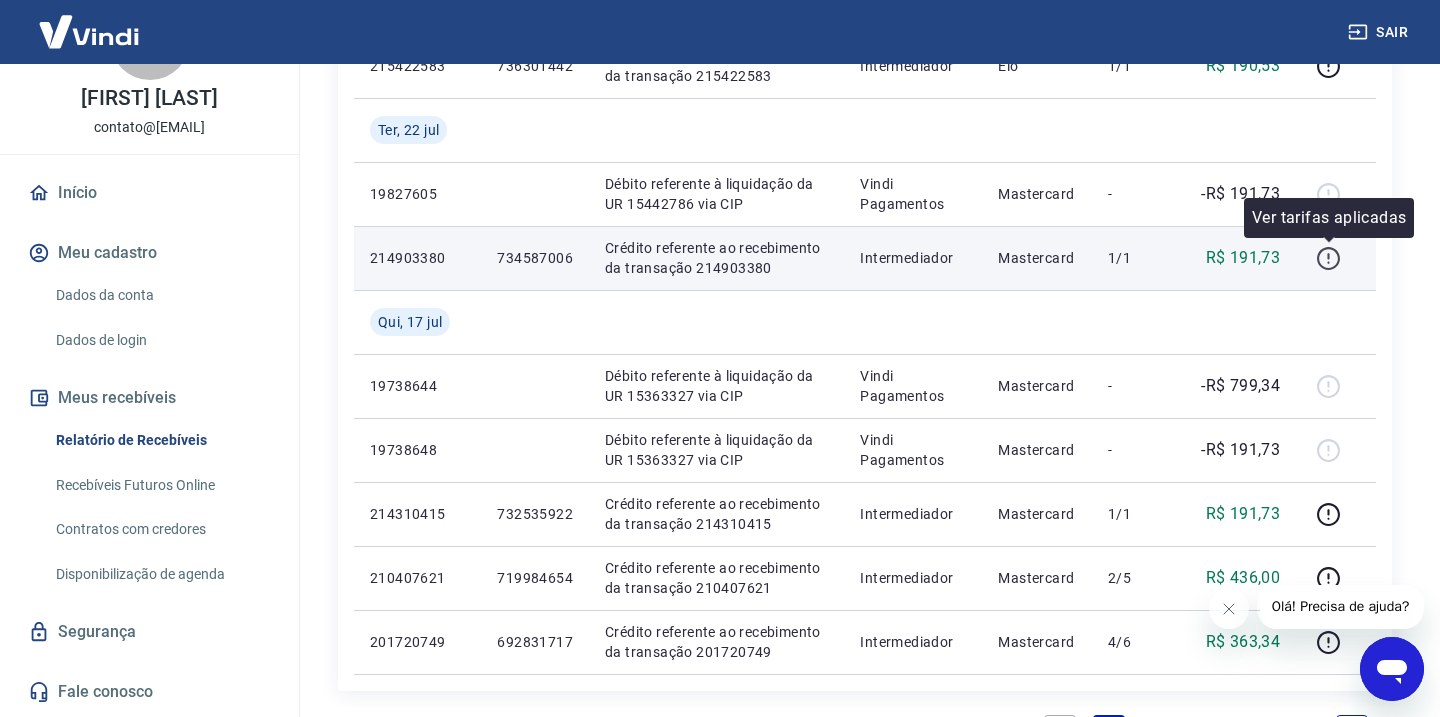 click 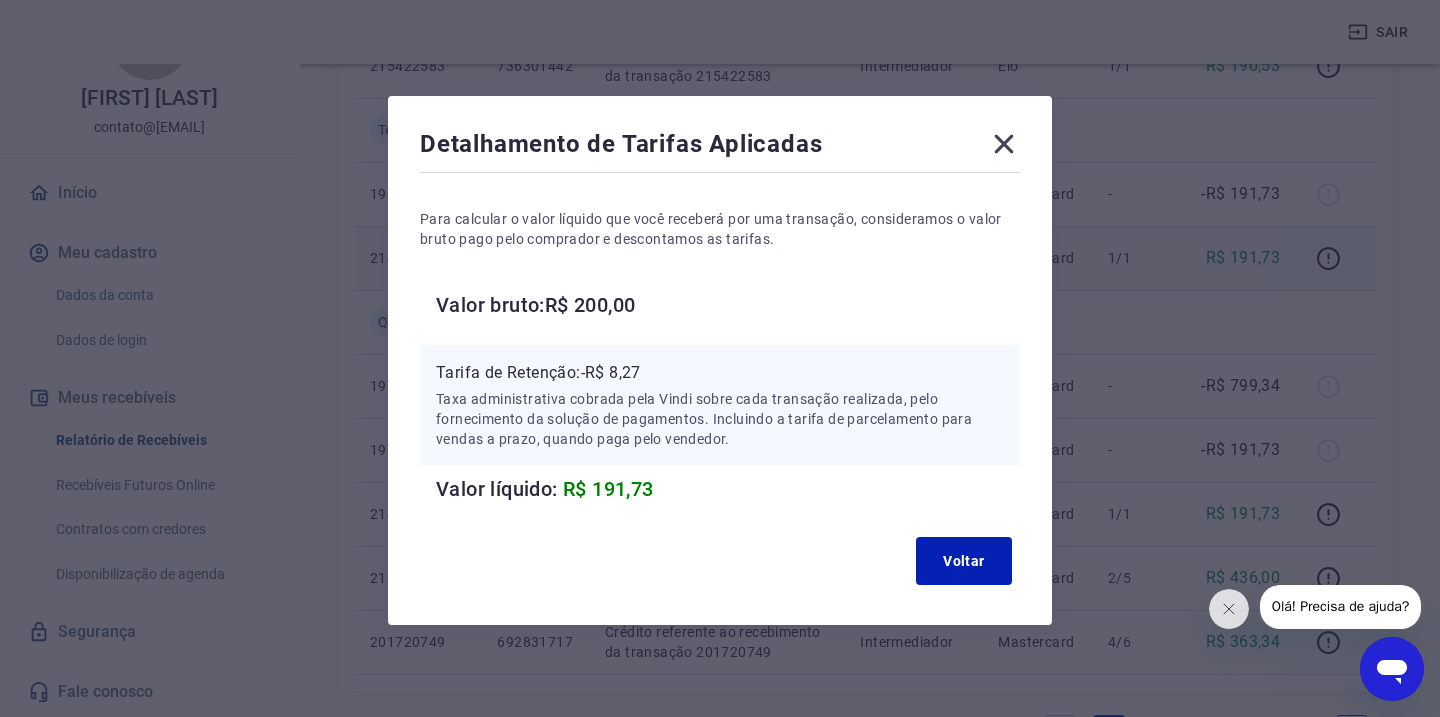 click 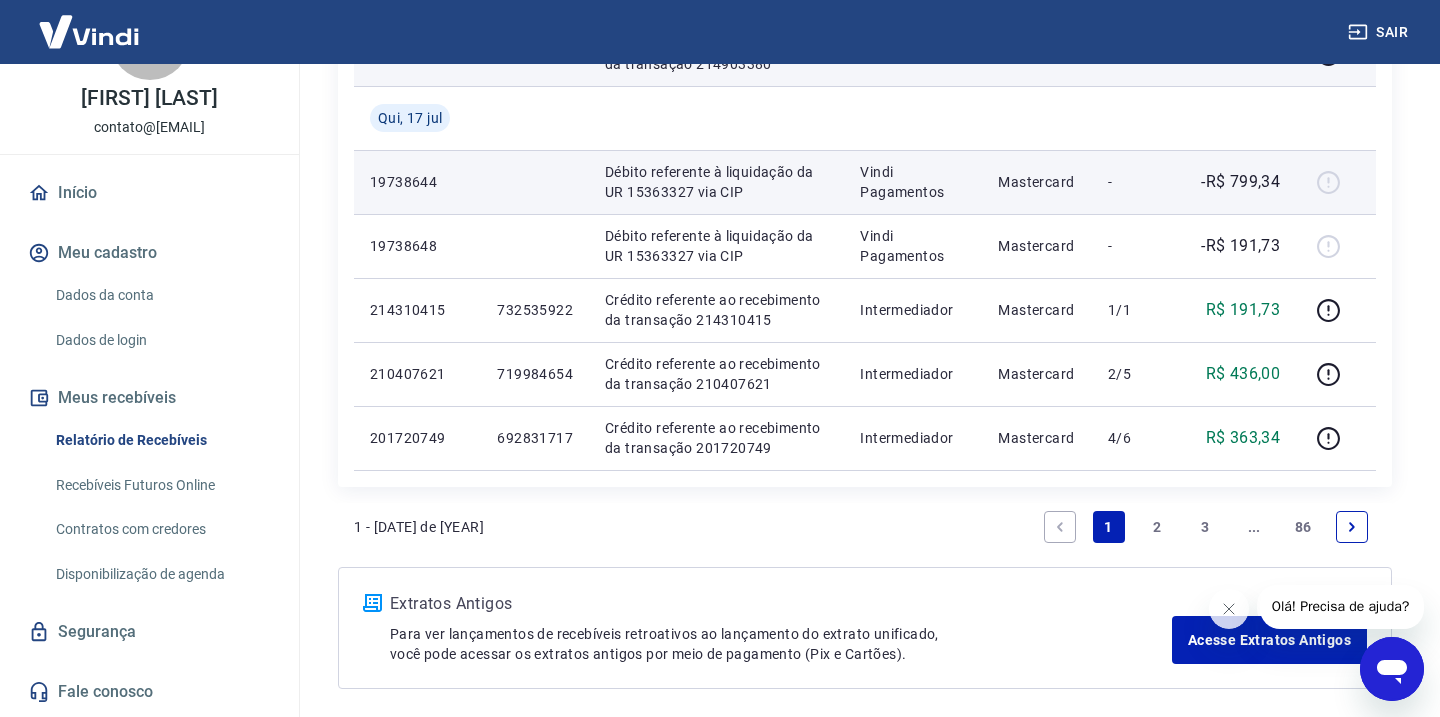 scroll, scrollTop: 1697, scrollLeft: 0, axis: vertical 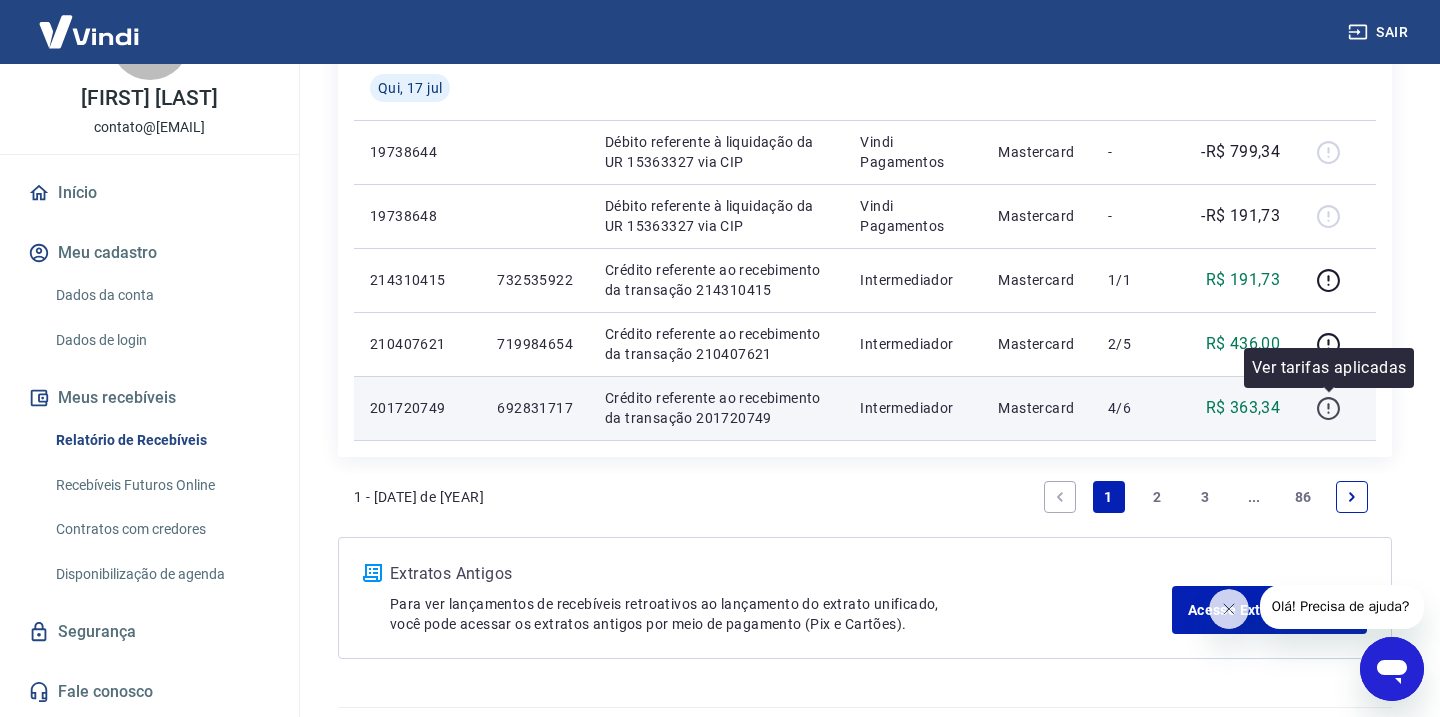 click 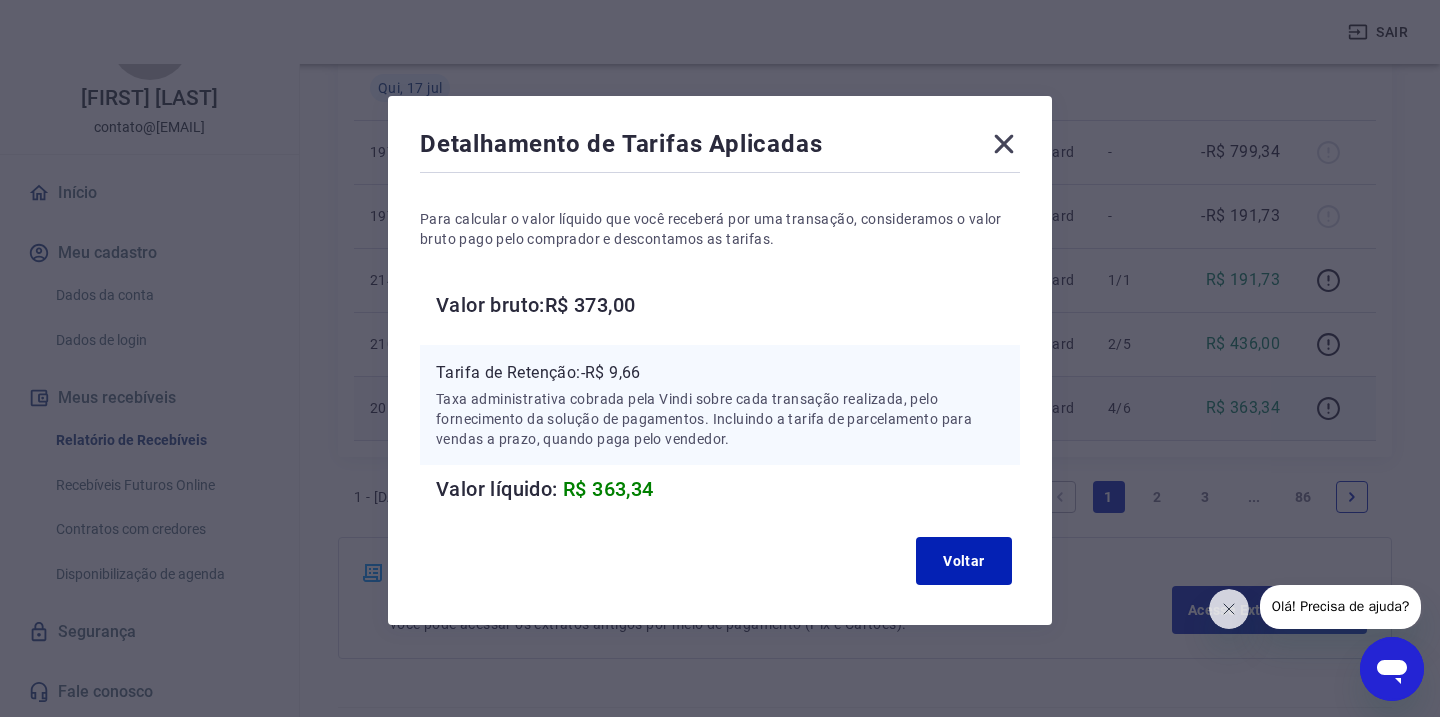 click 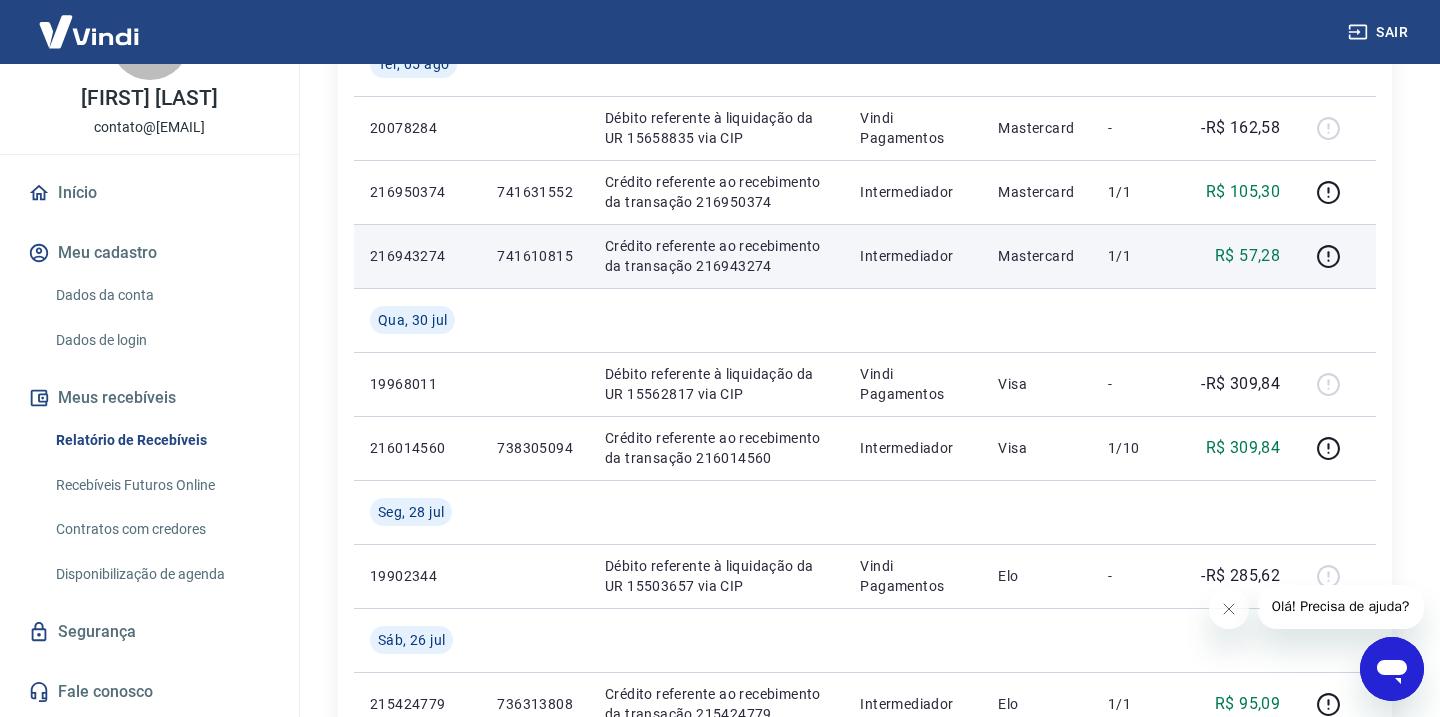 scroll, scrollTop: 382, scrollLeft: 0, axis: vertical 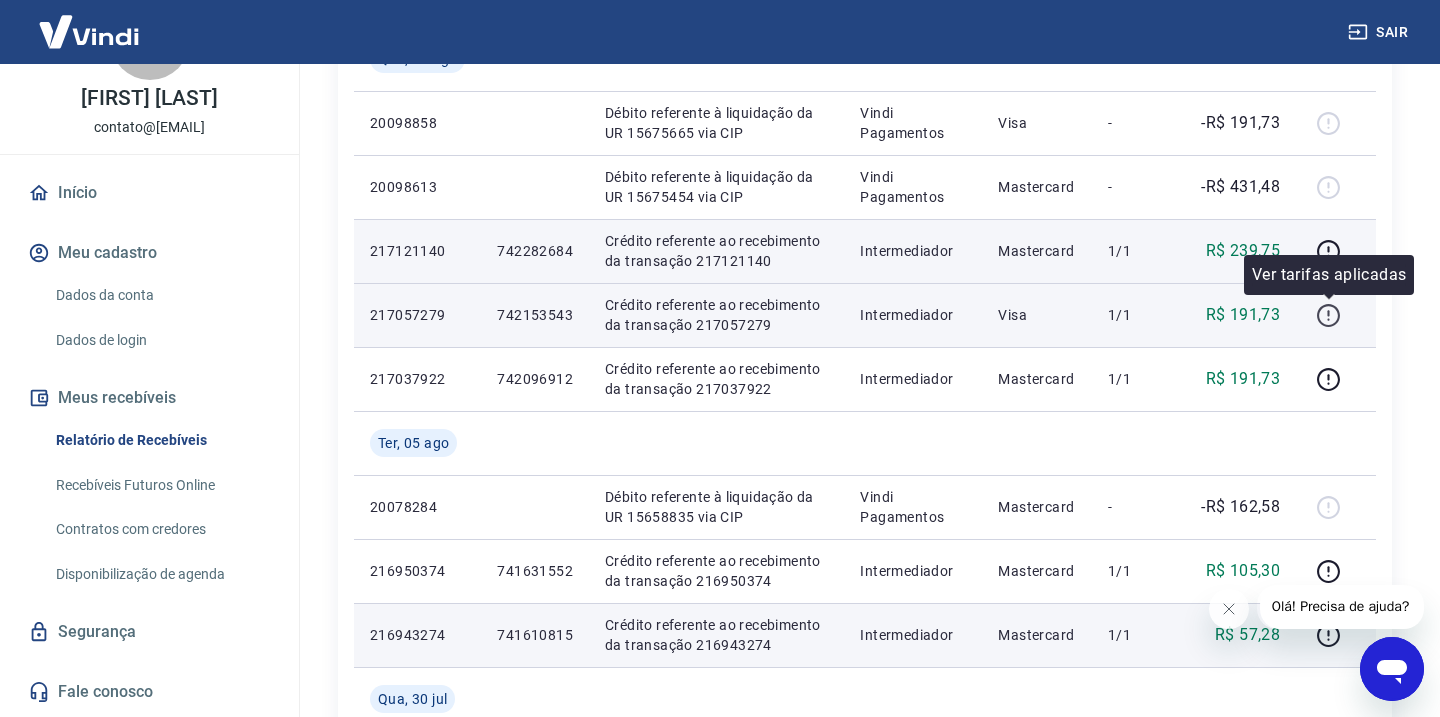 click 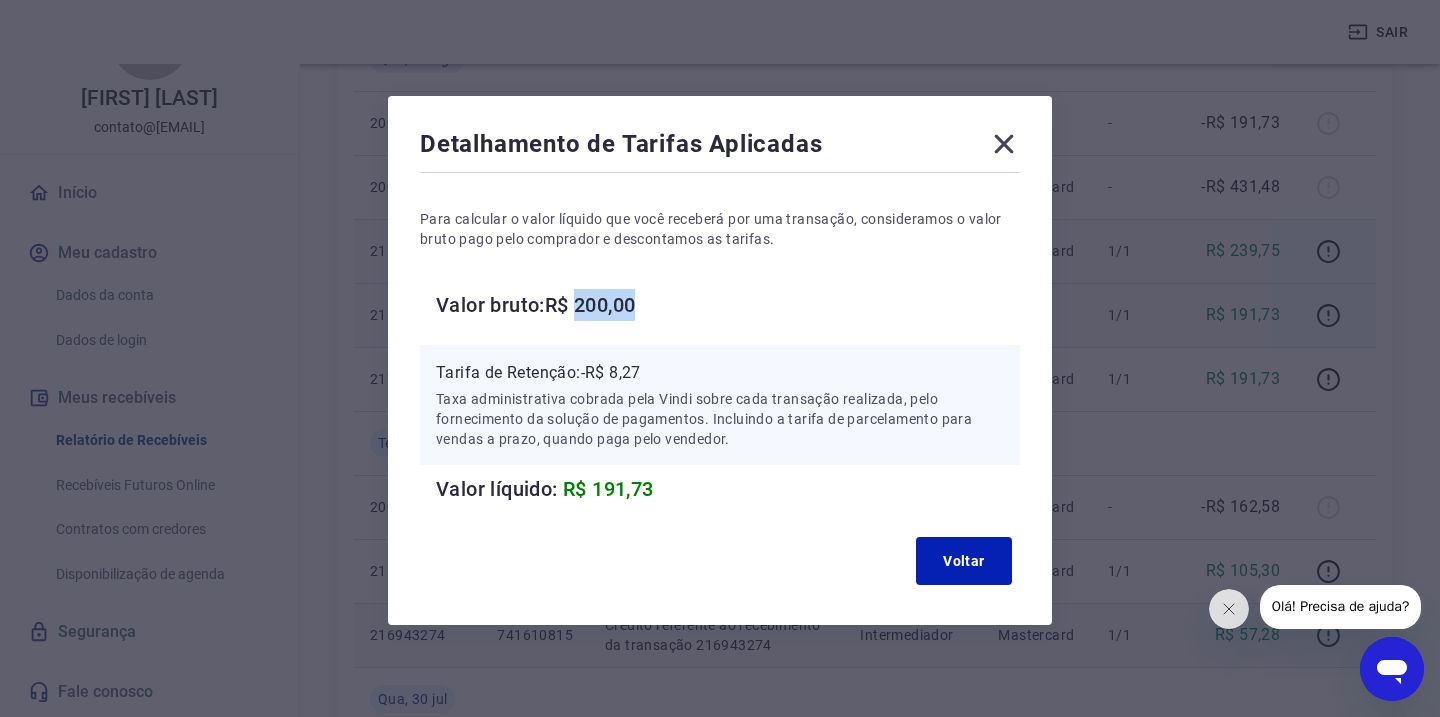 drag, startPoint x: 647, startPoint y: 302, endPoint x: 579, endPoint y: 302, distance: 68 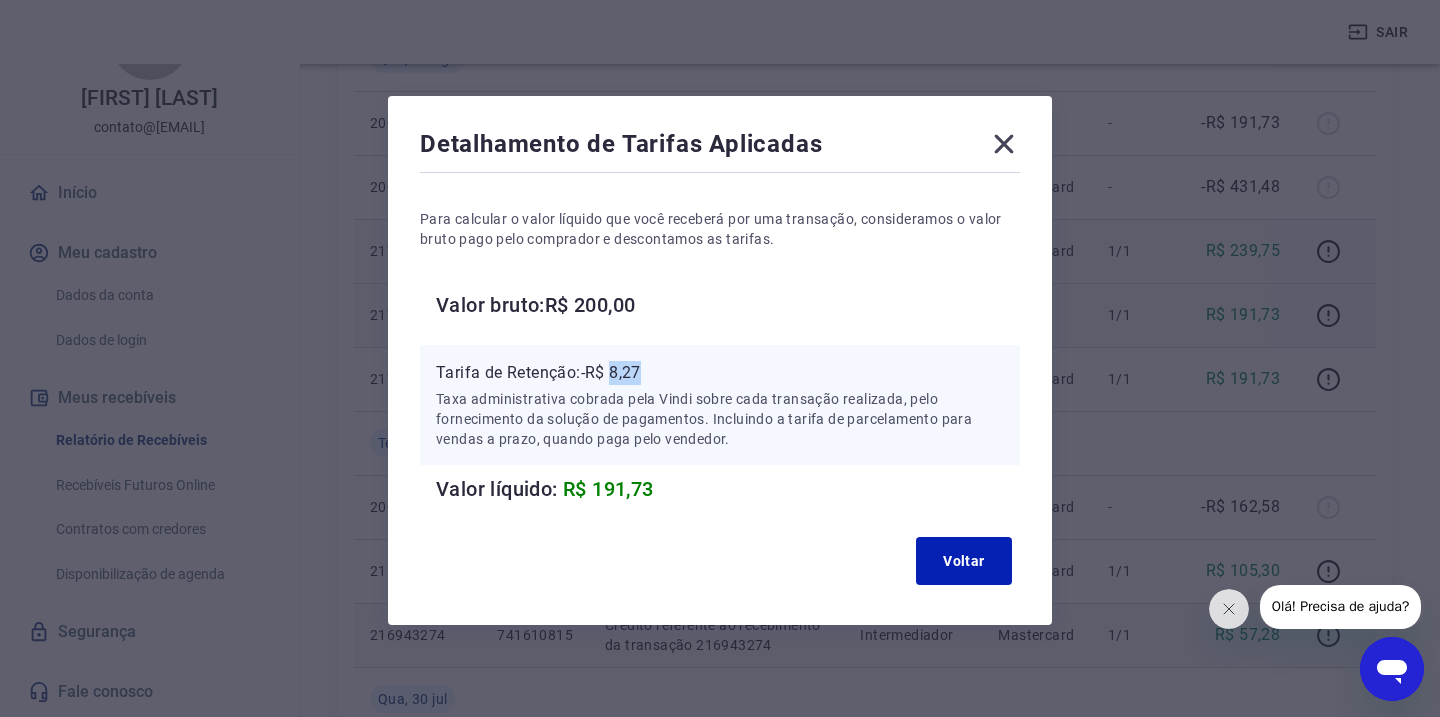 drag, startPoint x: 646, startPoint y: 375, endPoint x: 613, endPoint y: 374, distance: 33.01515 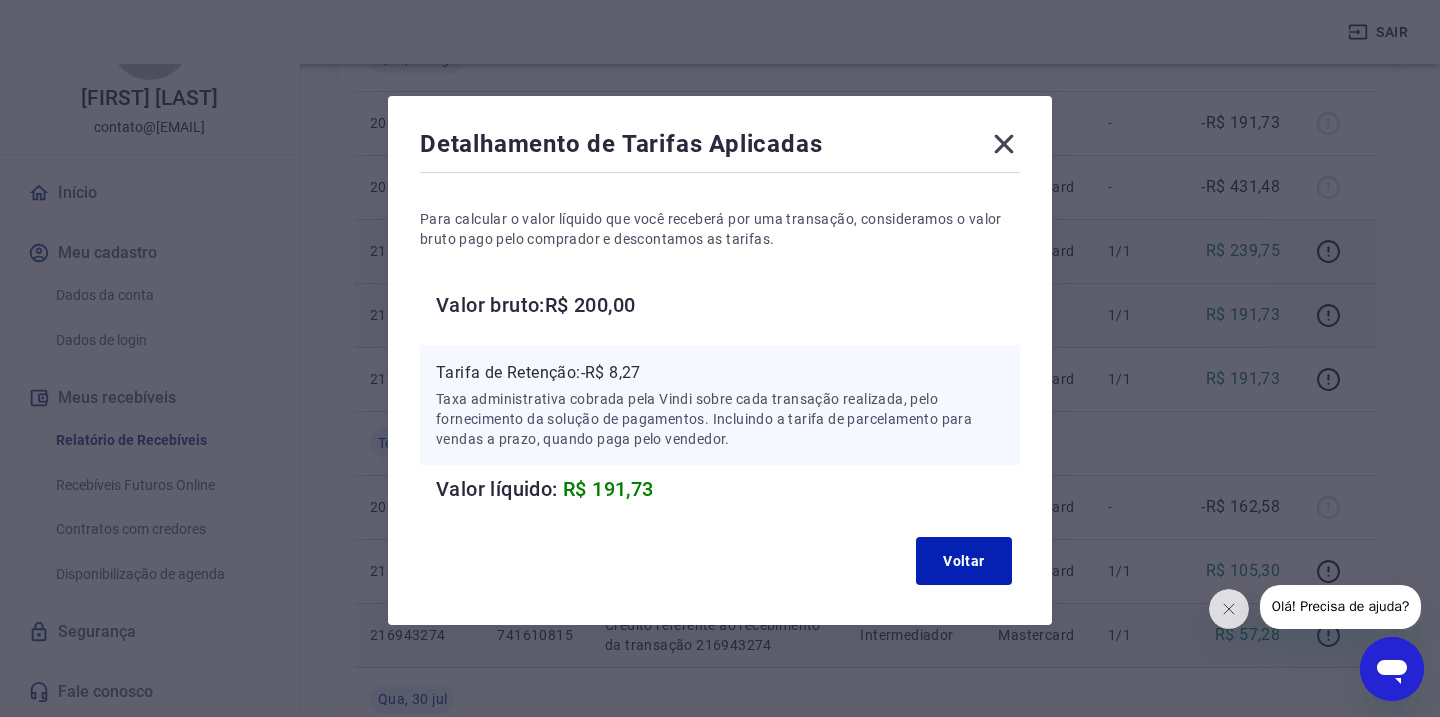 click on "Detalhamento de Tarifas Aplicadas Para calcular o valor líquido que você receberá por uma transação, consideramos o valor bruto pago pelo comprador e descontamos as tarifas. Valor bruto:  R$ 200,00 Tarifa de Retenção:  -R$ 8,27 Taxa administrativa cobrada pela Vindi sobre cada transação realizada, pelo fornecimento da solução de pagamentos. Incluindo a tarifa de parcelamento para vendas a prazo, quando paga pelo vendedor. Valor líquido:   R$ 191,73 Voltar" at bounding box center (720, 358) 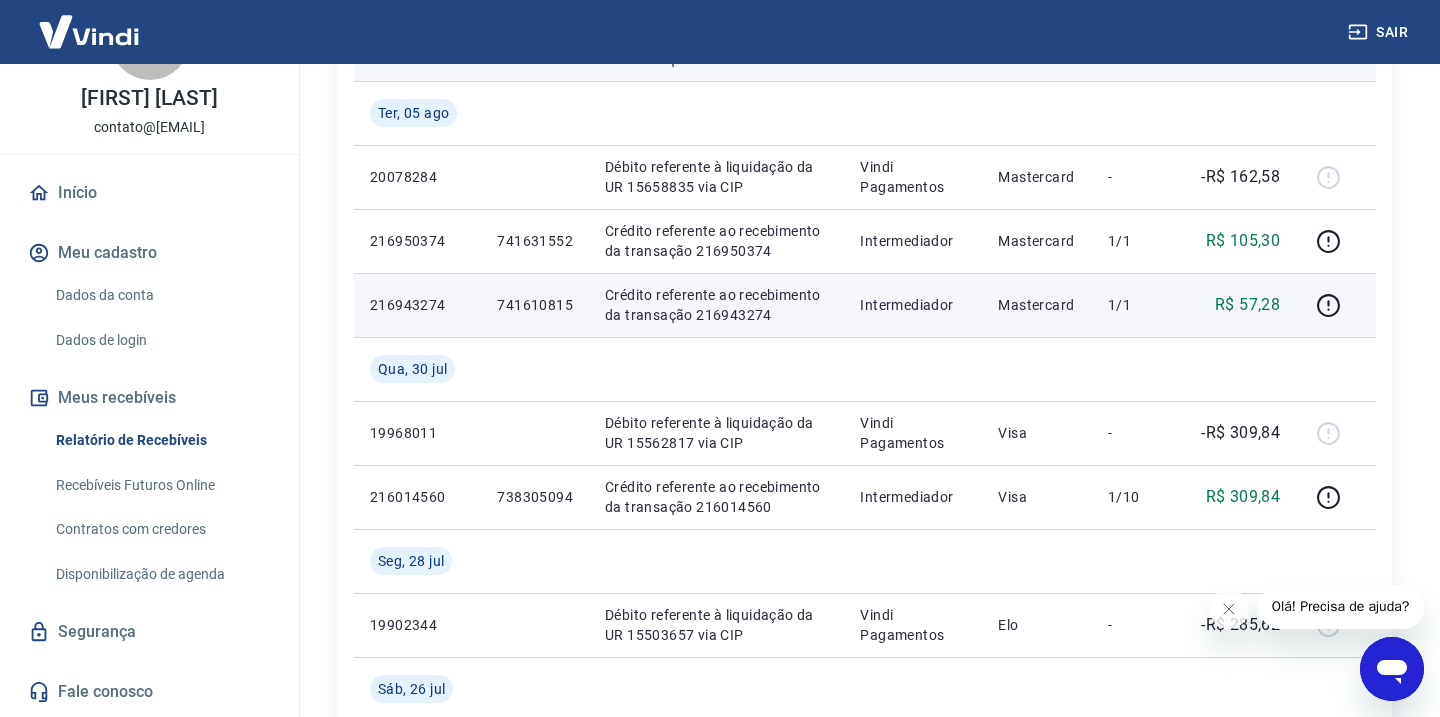 scroll, scrollTop: 713, scrollLeft: 0, axis: vertical 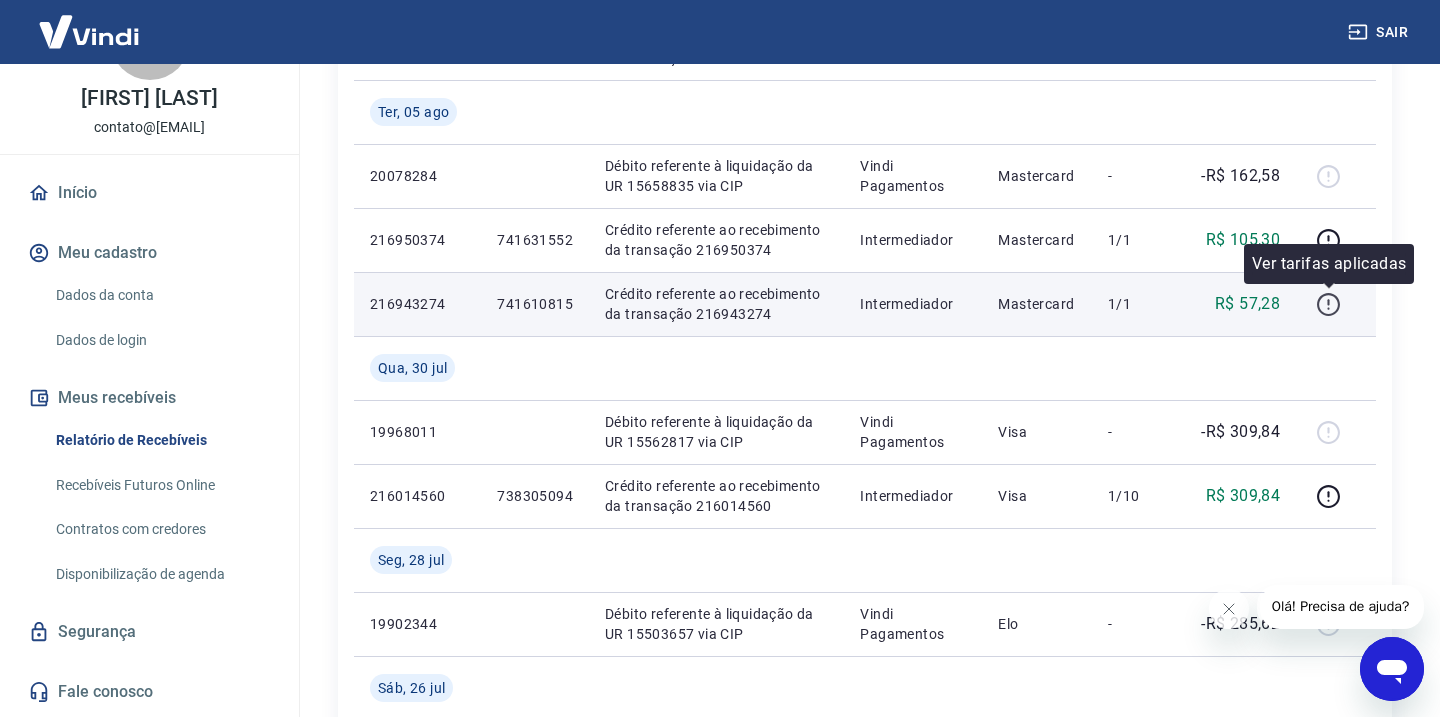 click 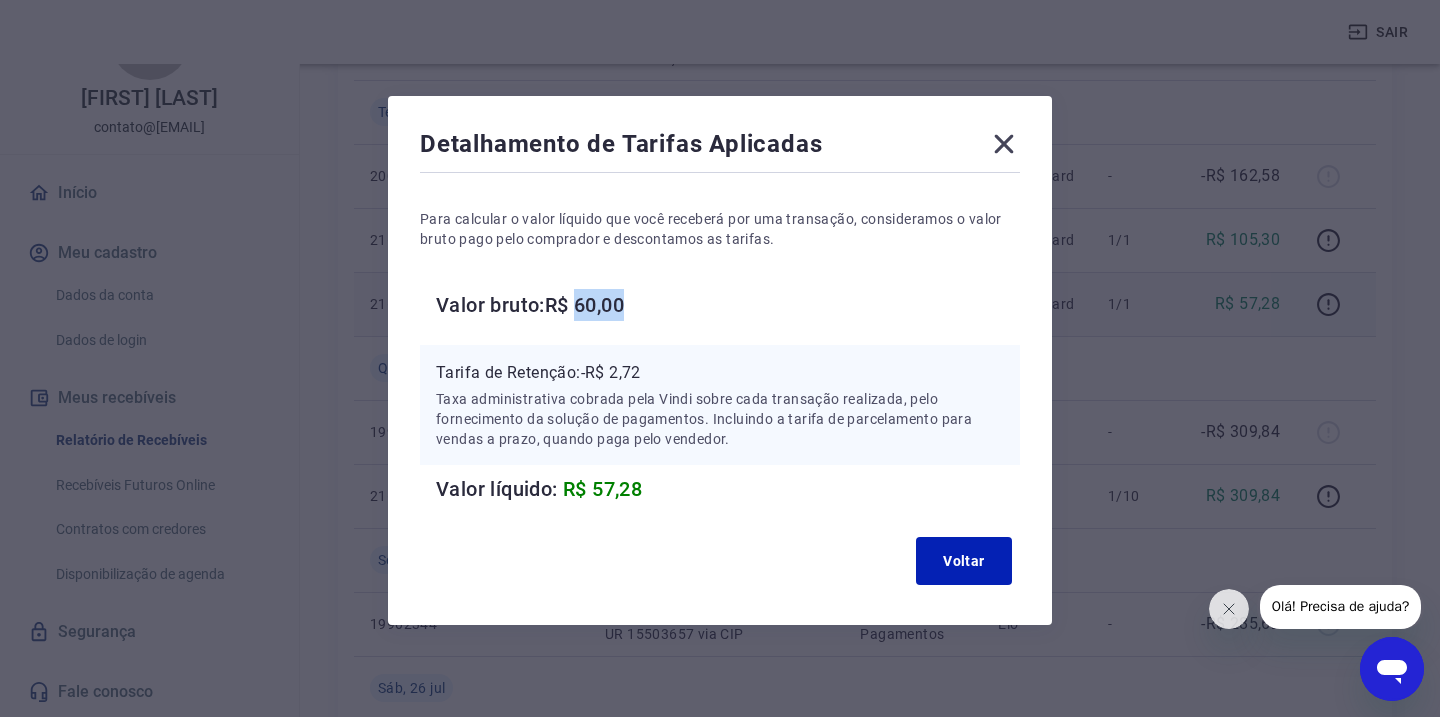 drag, startPoint x: 631, startPoint y: 302, endPoint x: 583, endPoint y: 301, distance: 48.010414 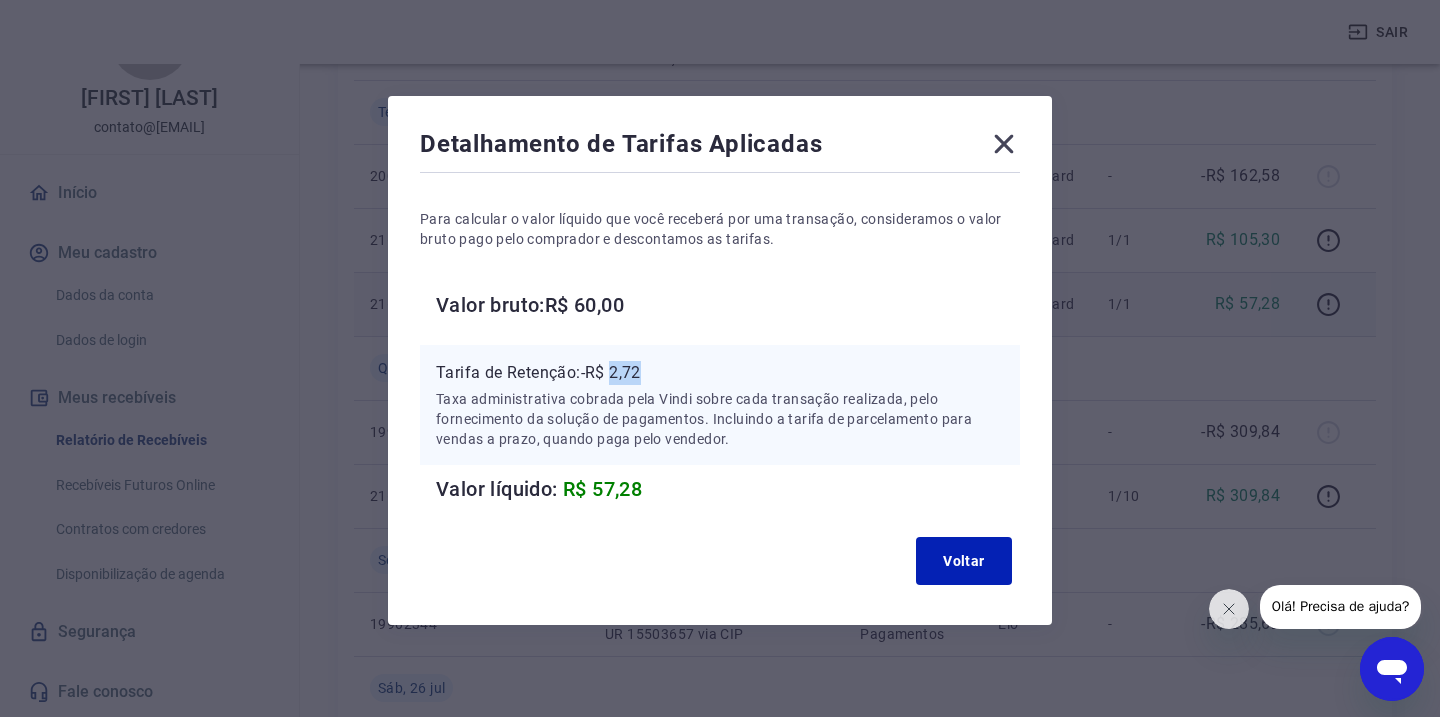 drag, startPoint x: 642, startPoint y: 370, endPoint x: 617, endPoint y: 370, distance: 25 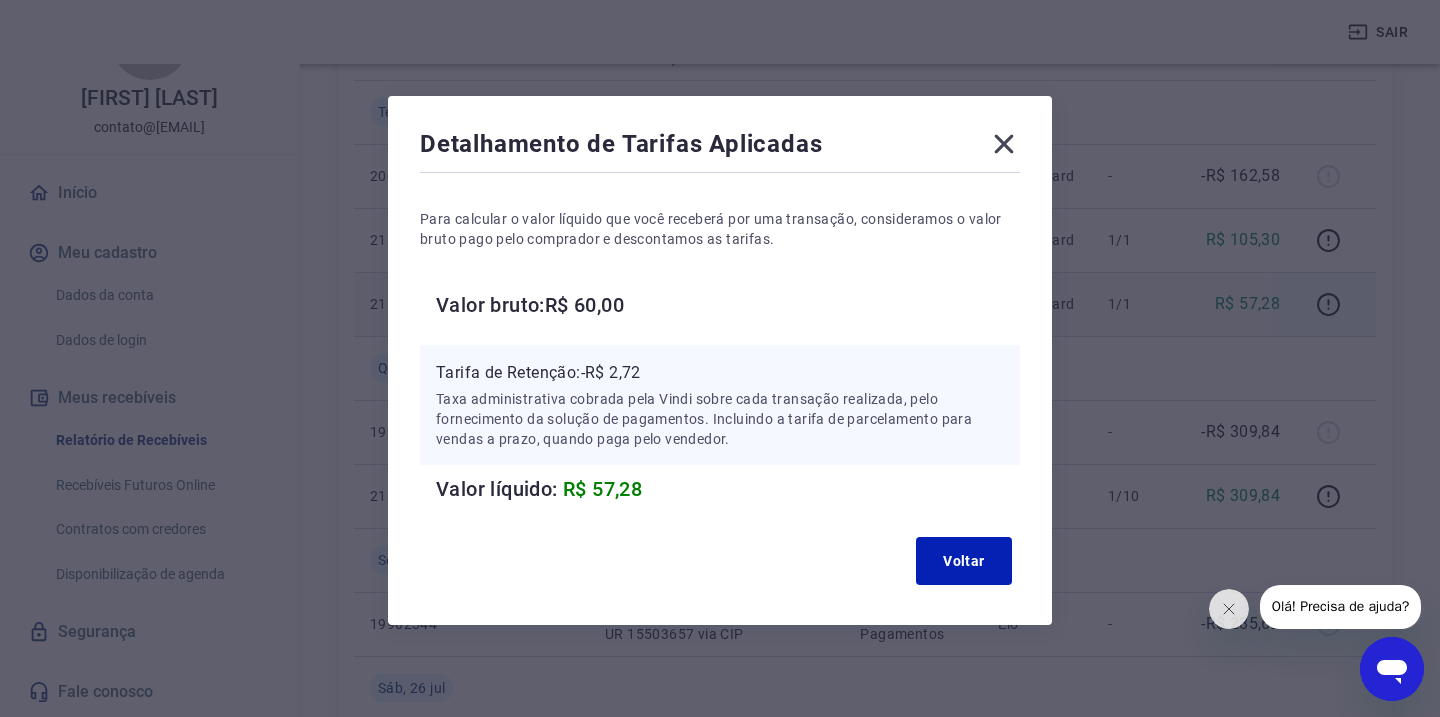click 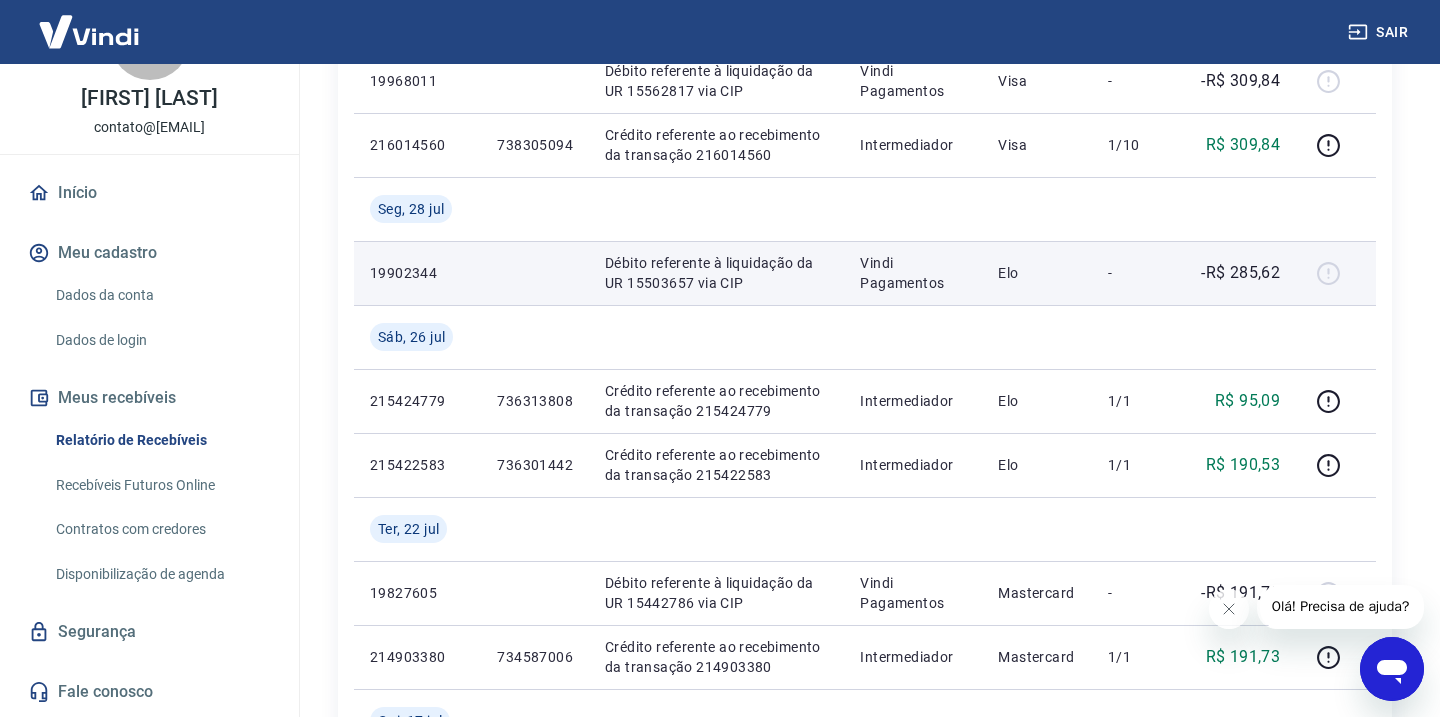 scroll, scrollTop: 1102, scrollLeft: 0, axis: vertical 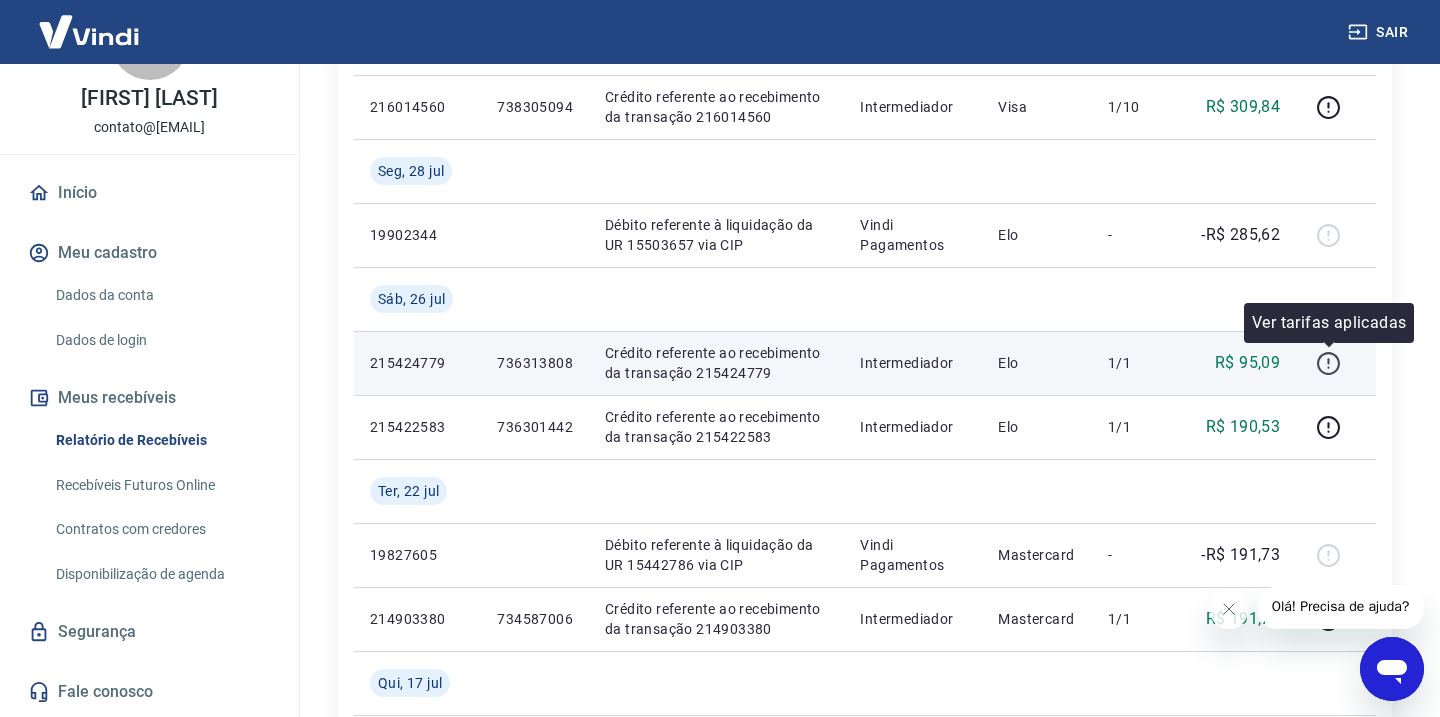 click 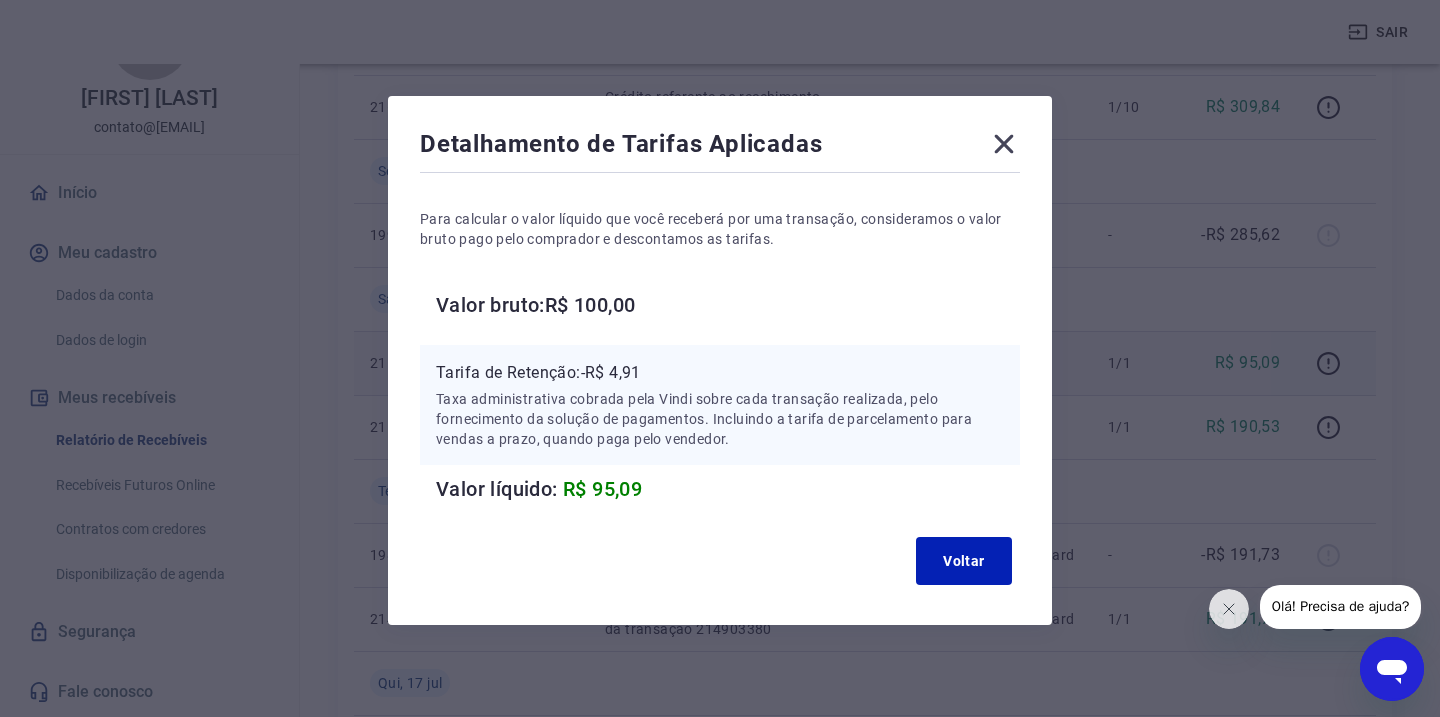 click 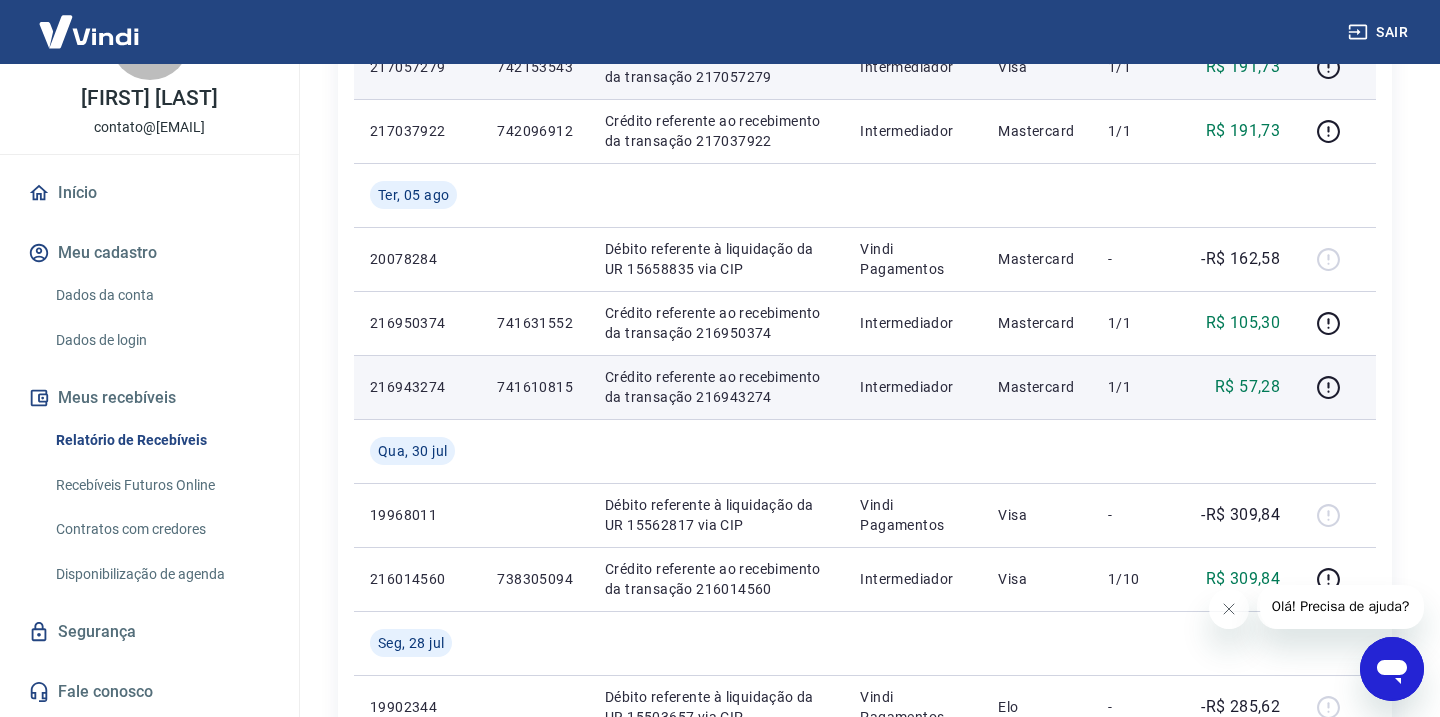 scroll, scrollTop: 623, scrollLeft: 0, axis: vertical 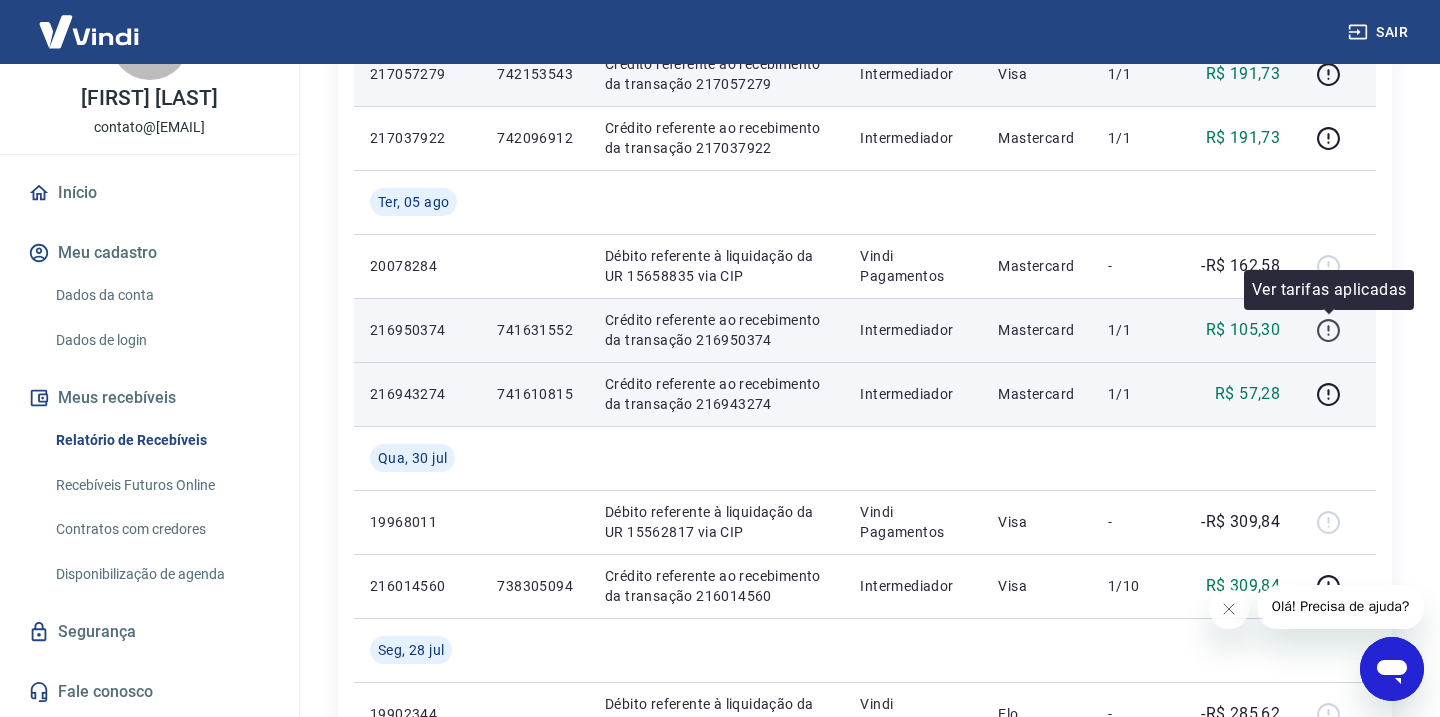 click 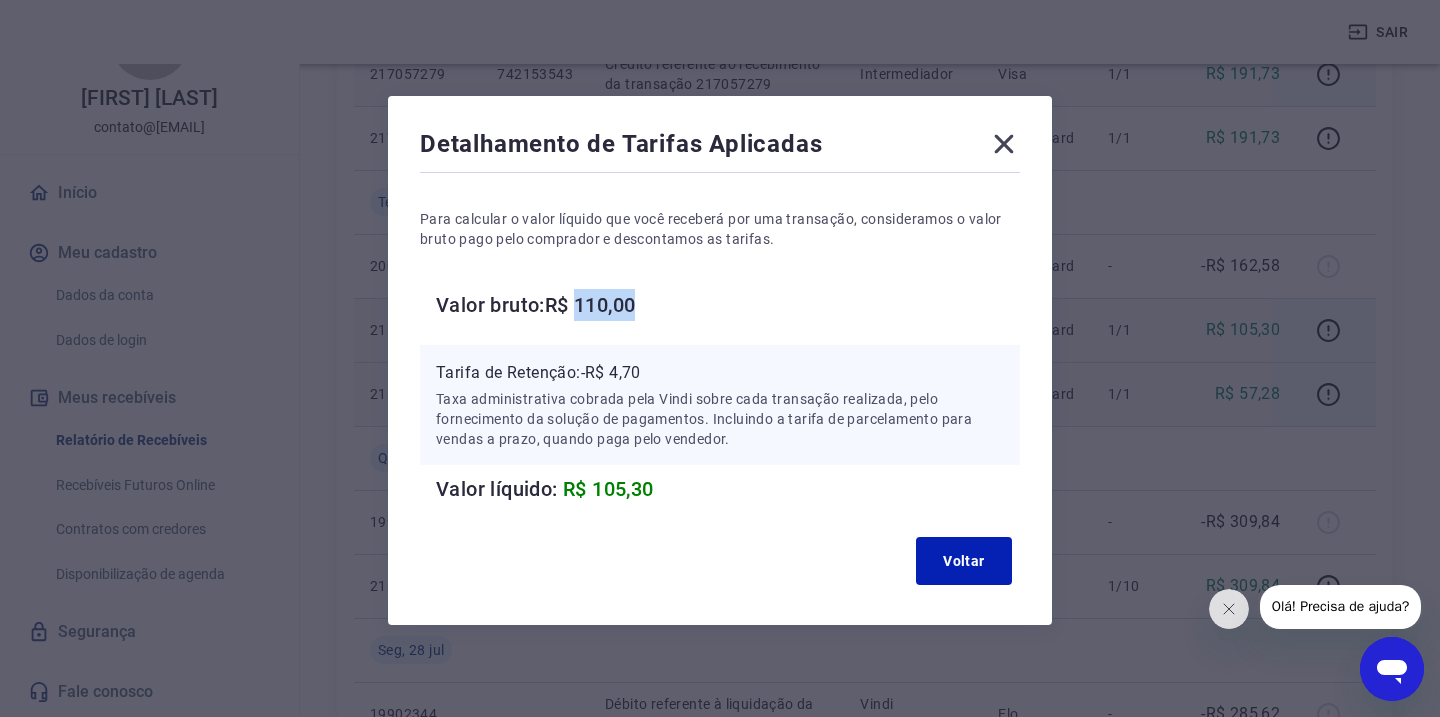 drag, startPoint x: 644, startPoint y: 301, endPoint x: 581, endPoint y: 300, distance: 63.007935 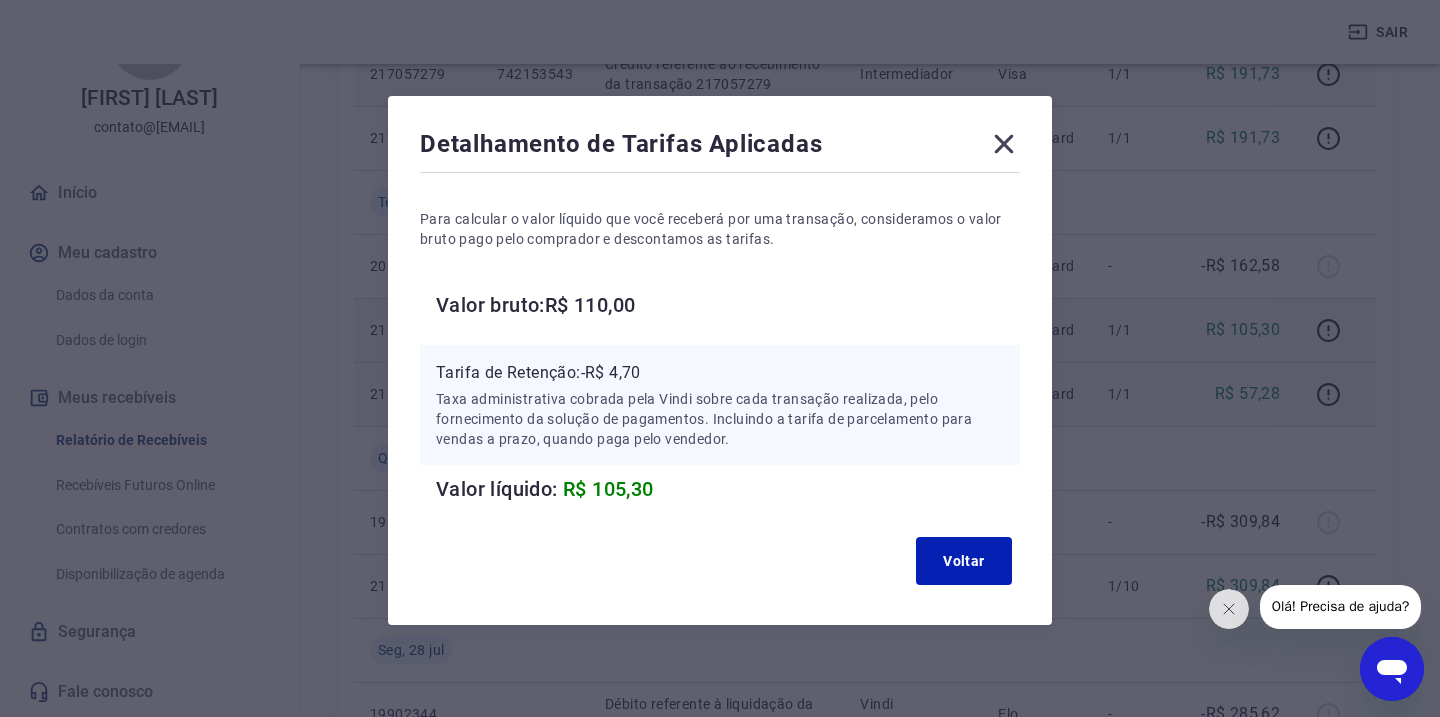 click on "Detalhamento de Tarifas Aplicadas Para calcular o valor líquido que você receberá por uma transação, consideramos o valor bruto pago pelo comprador e descontamos as tarifas. Valor bruto:  R$ 110,00 Tarifa de Retenção:  -R$ 4,70 Taxa administrativa cobrada pela Vindi sobre cada transação realizada, pelo fornecimento da solução de pagamentos. Incluindo a tarifa de parcelamento para vendas a prazo, quando paga pelo vendedor. Valor líquido:   R$ 105,30 Voltar" at bounding box center (720, 358) 